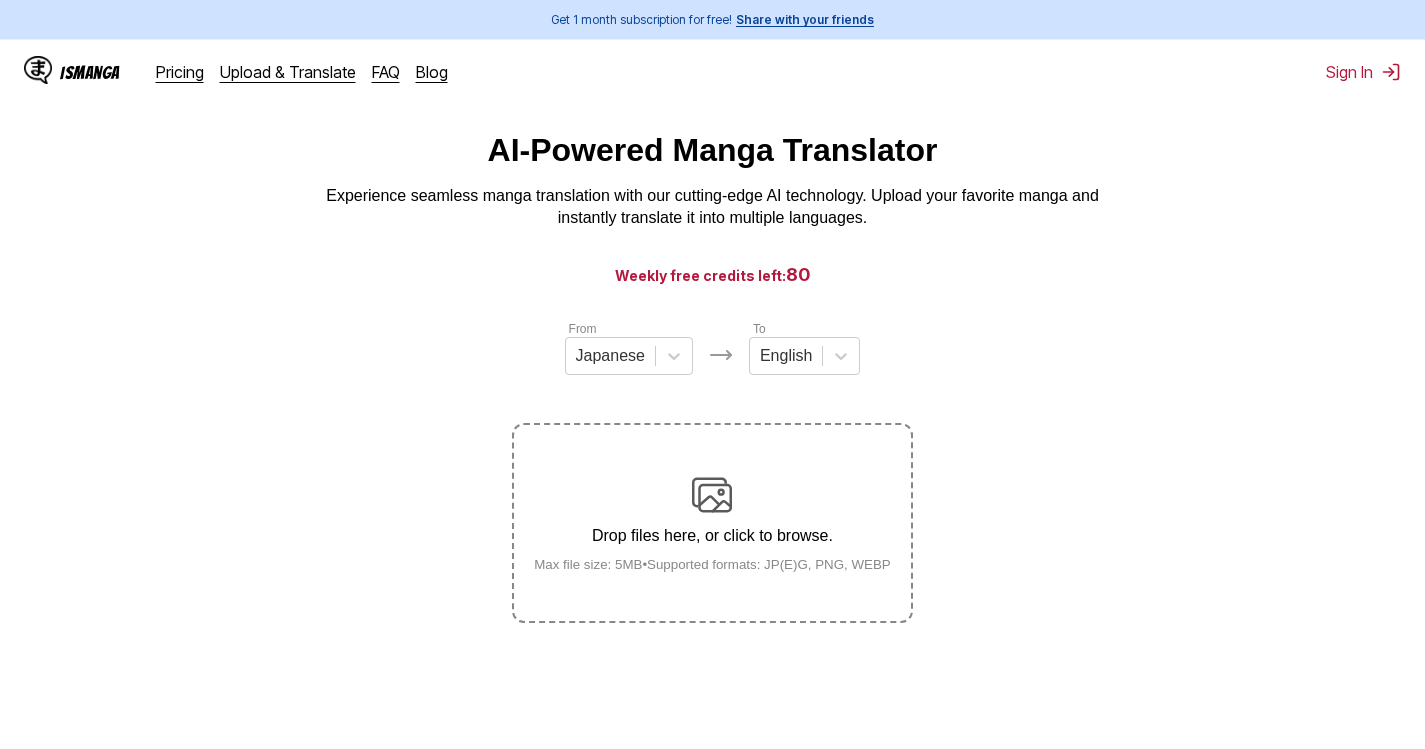 scroll, scrollTop: 0, scrollLeft: 0, axis: both 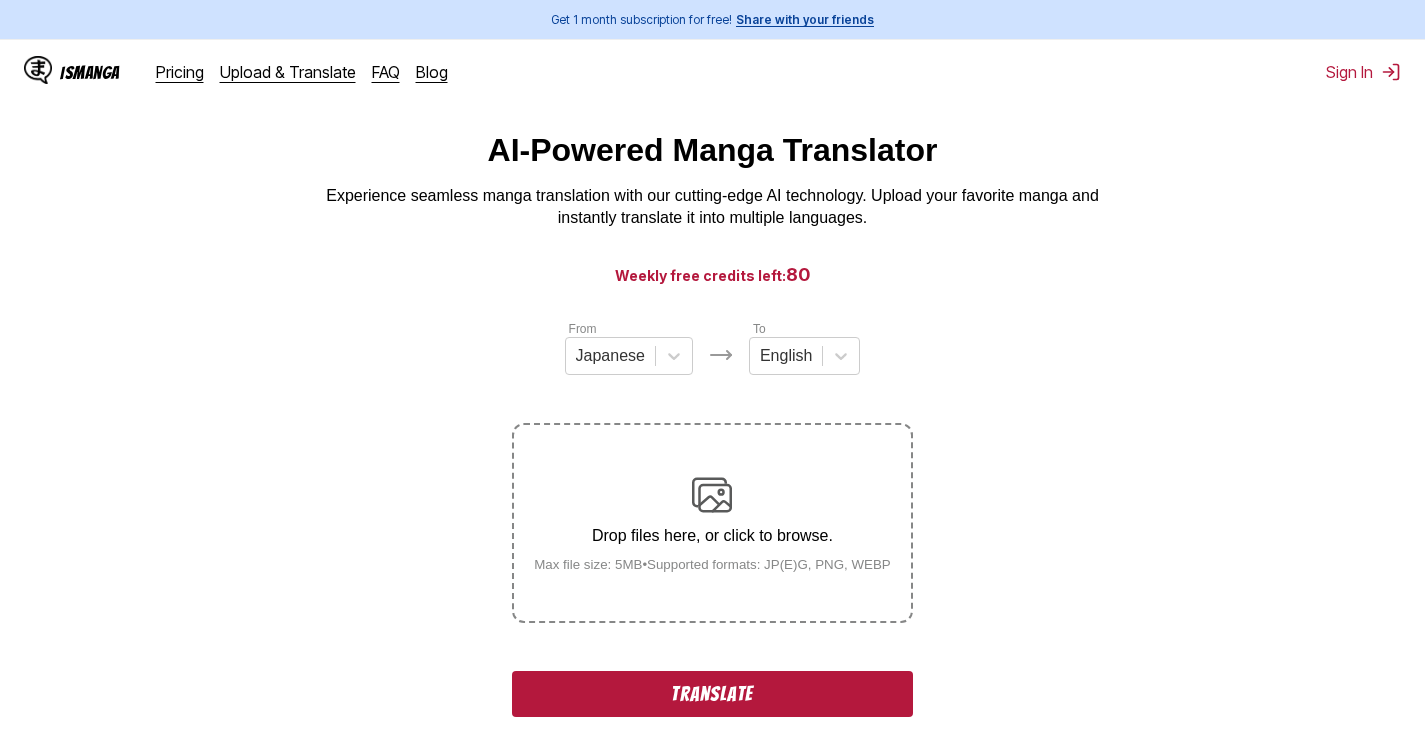 click on "Translate" at bounding box center (712, 694) 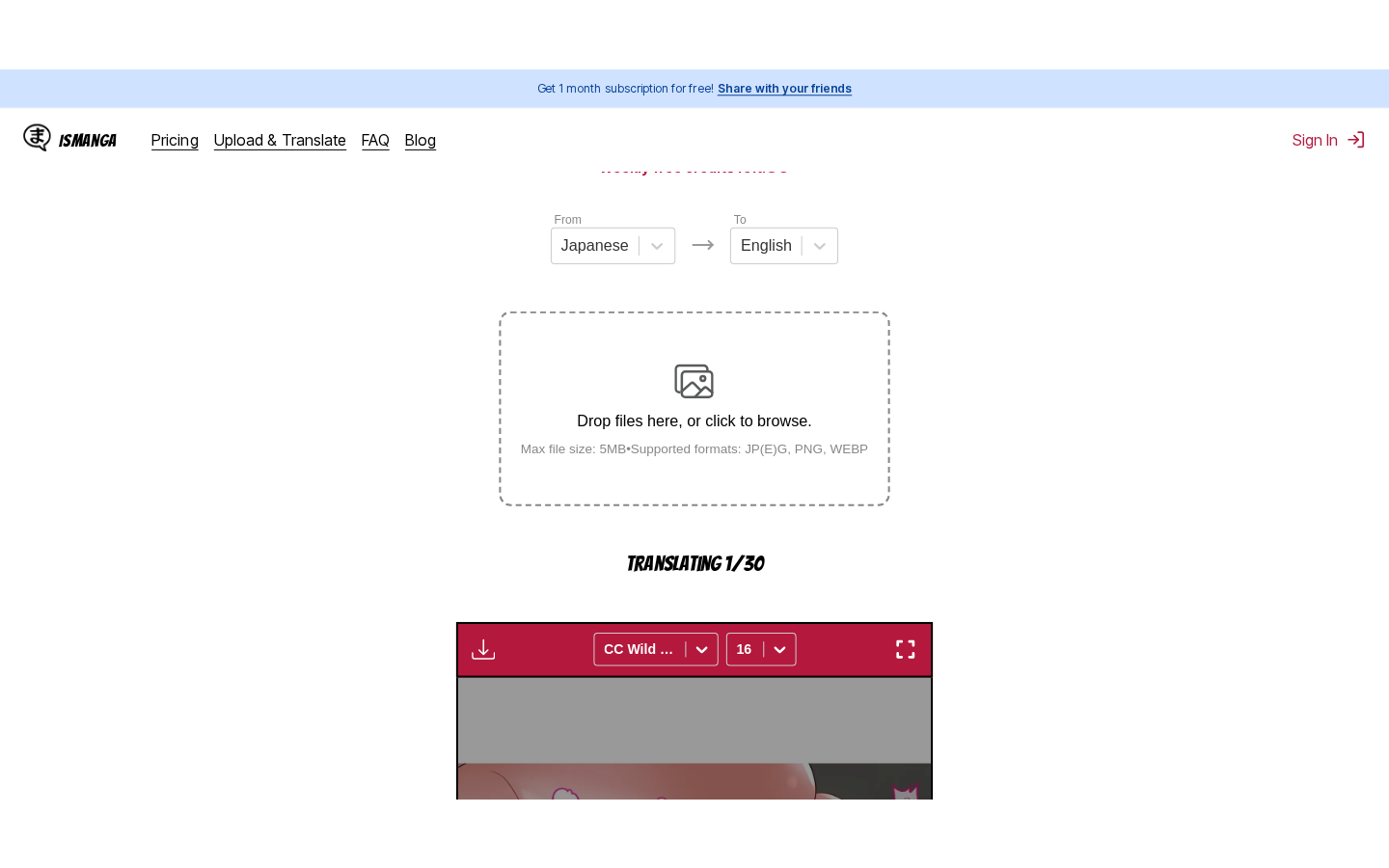scroll, scrollTop: 91, scrollLeft: 0, axis: vertical 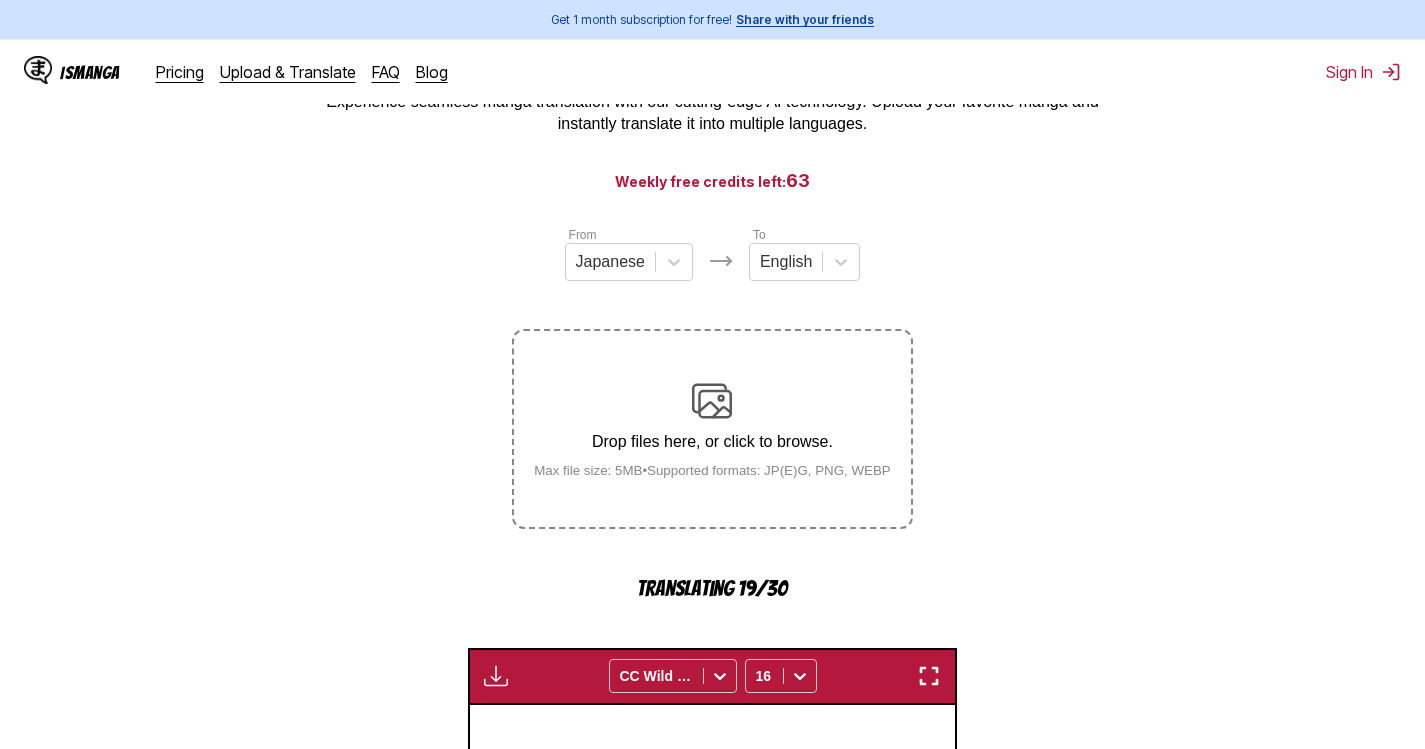 click at bounding box center (929, 676) 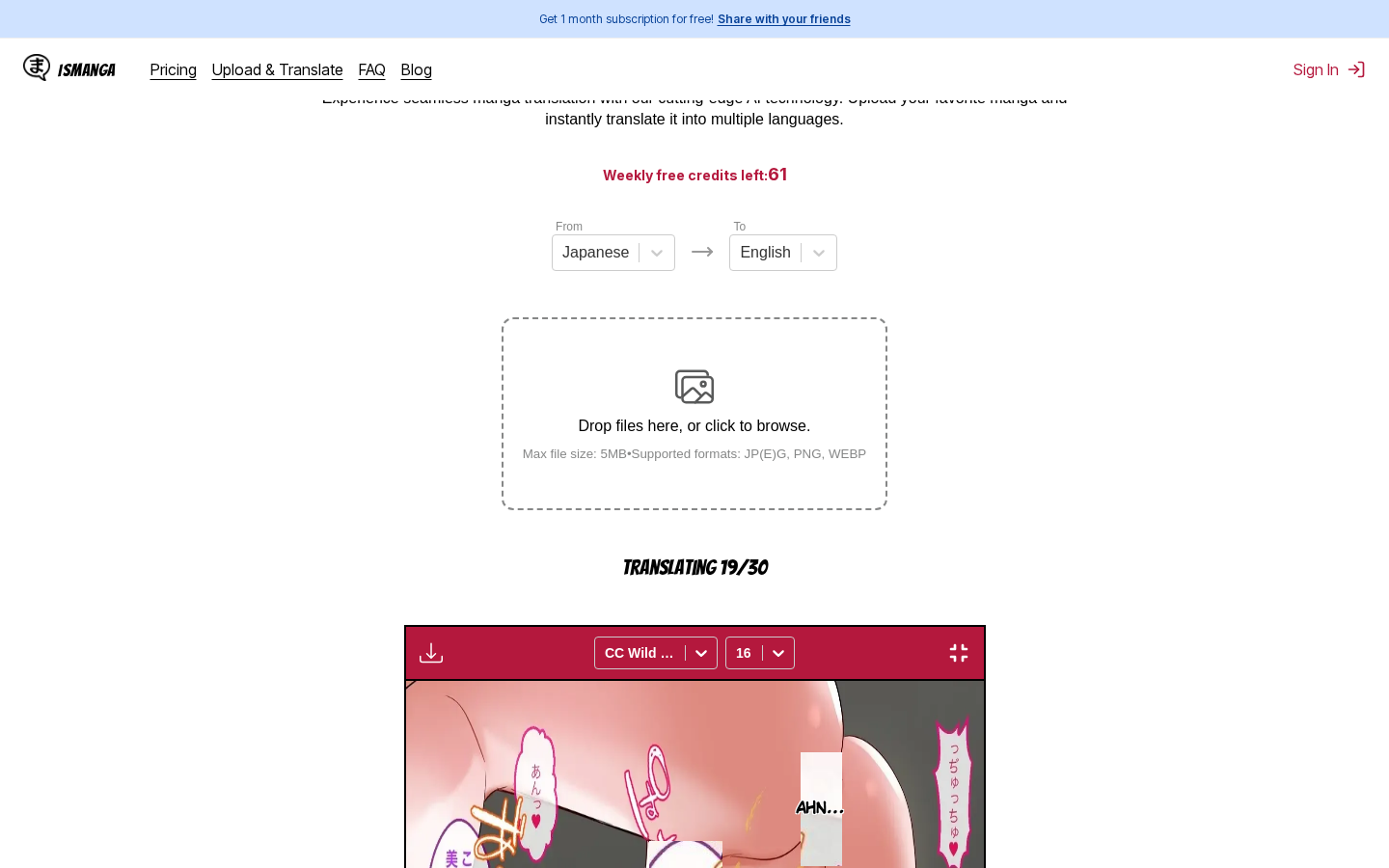 type 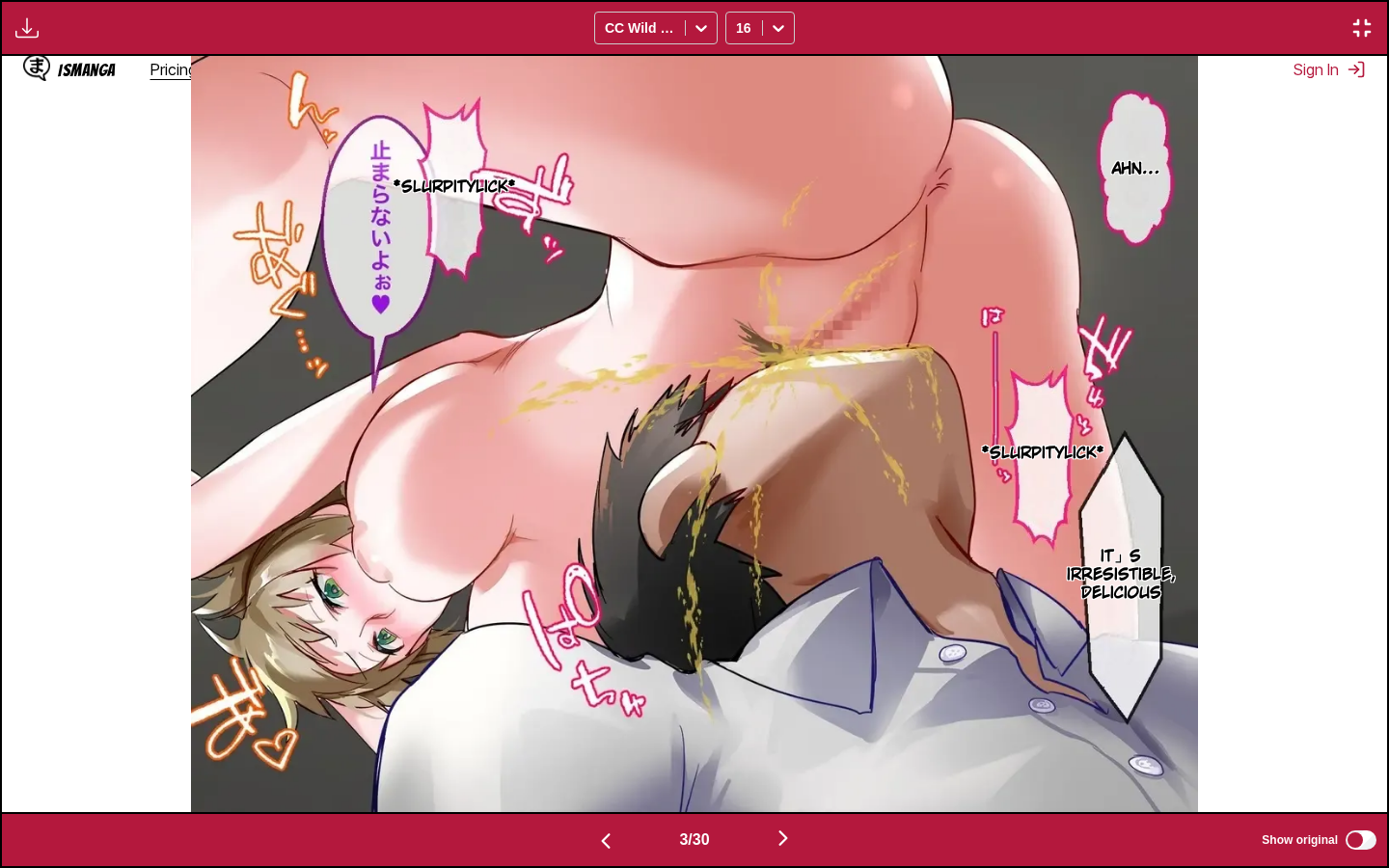 scroll, scrollTop: 0, scrollLeft: 2770, axis: horizontal 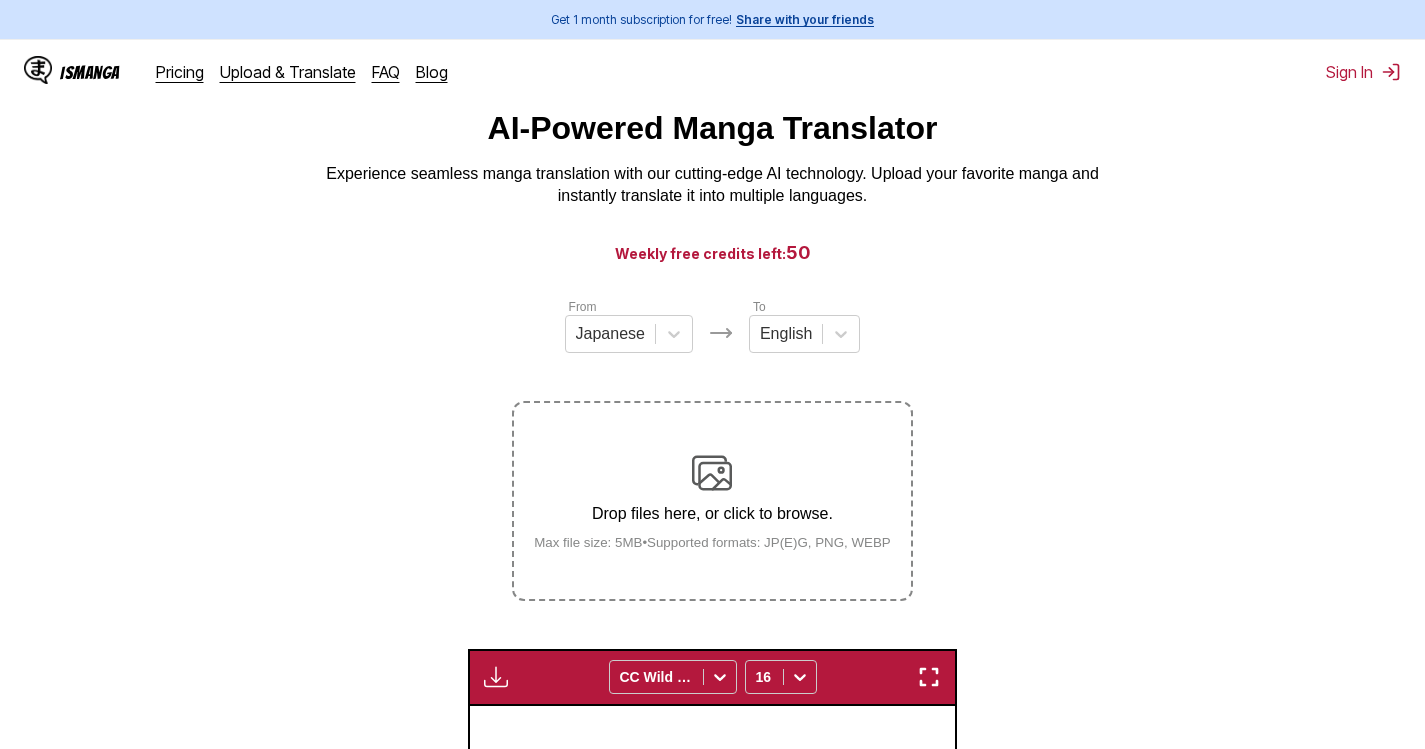 click on "Drop files here, or click to browse. Max file size: 5MB  •  Supported formats: JP(E)G, PNG, WEBP" at bounding box center [712, 501] 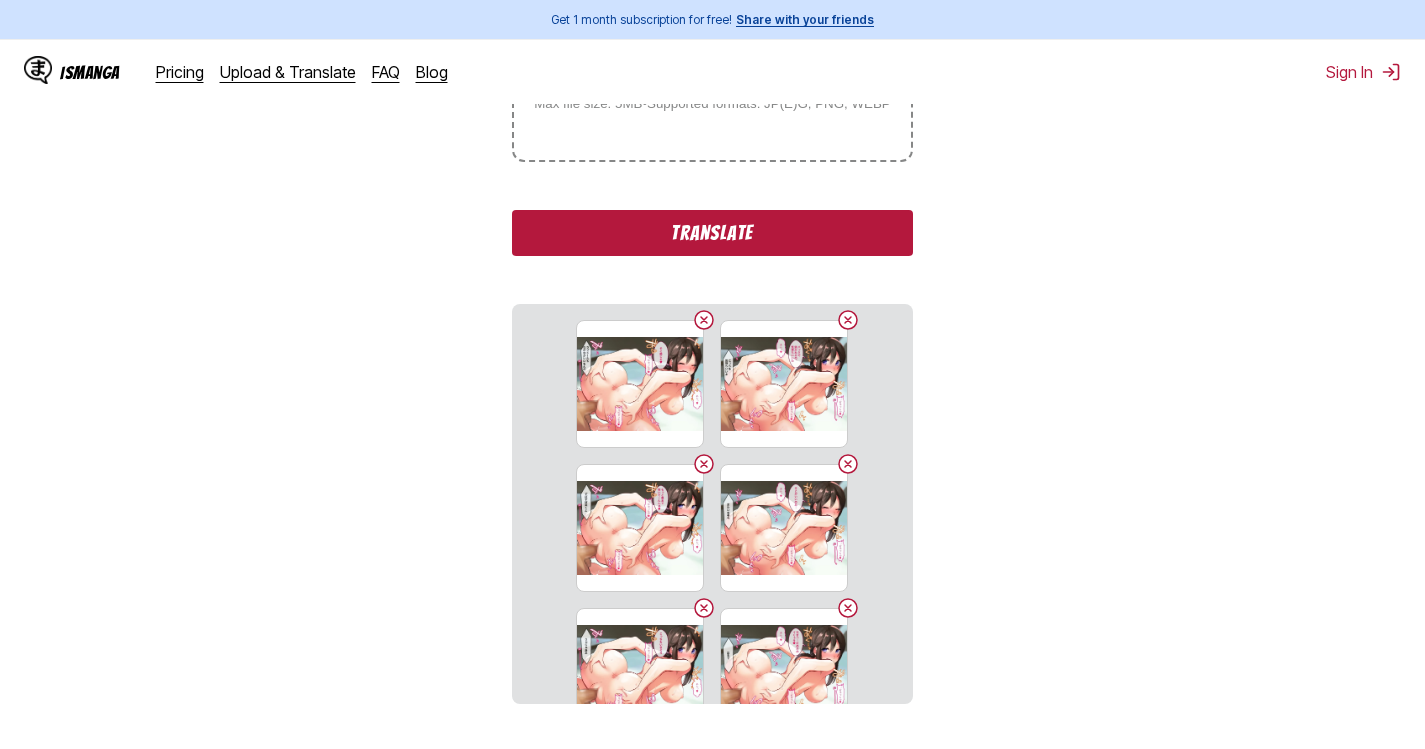 scroll, scrollTop: 406, scrollLeft: 0, axis: vertical 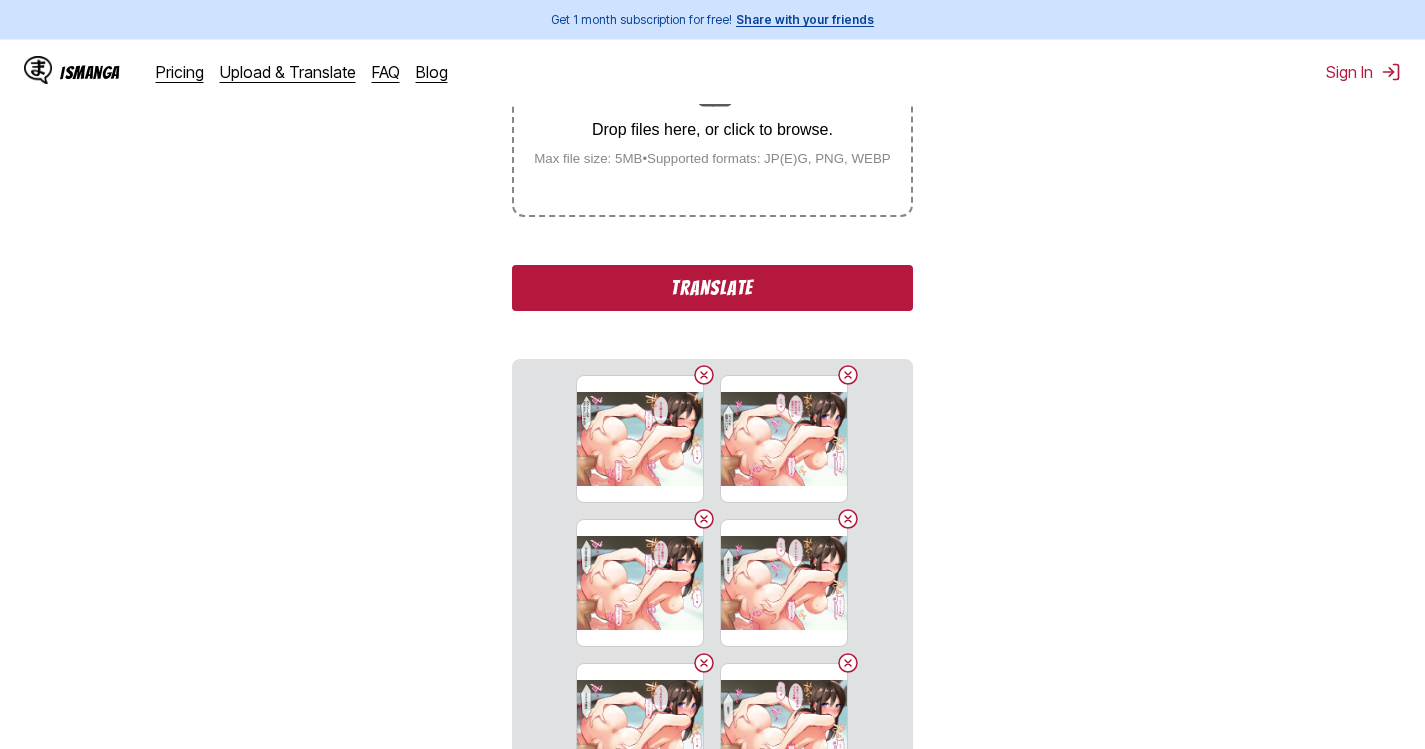 click on "Translate" at bounding box center [712, 288] 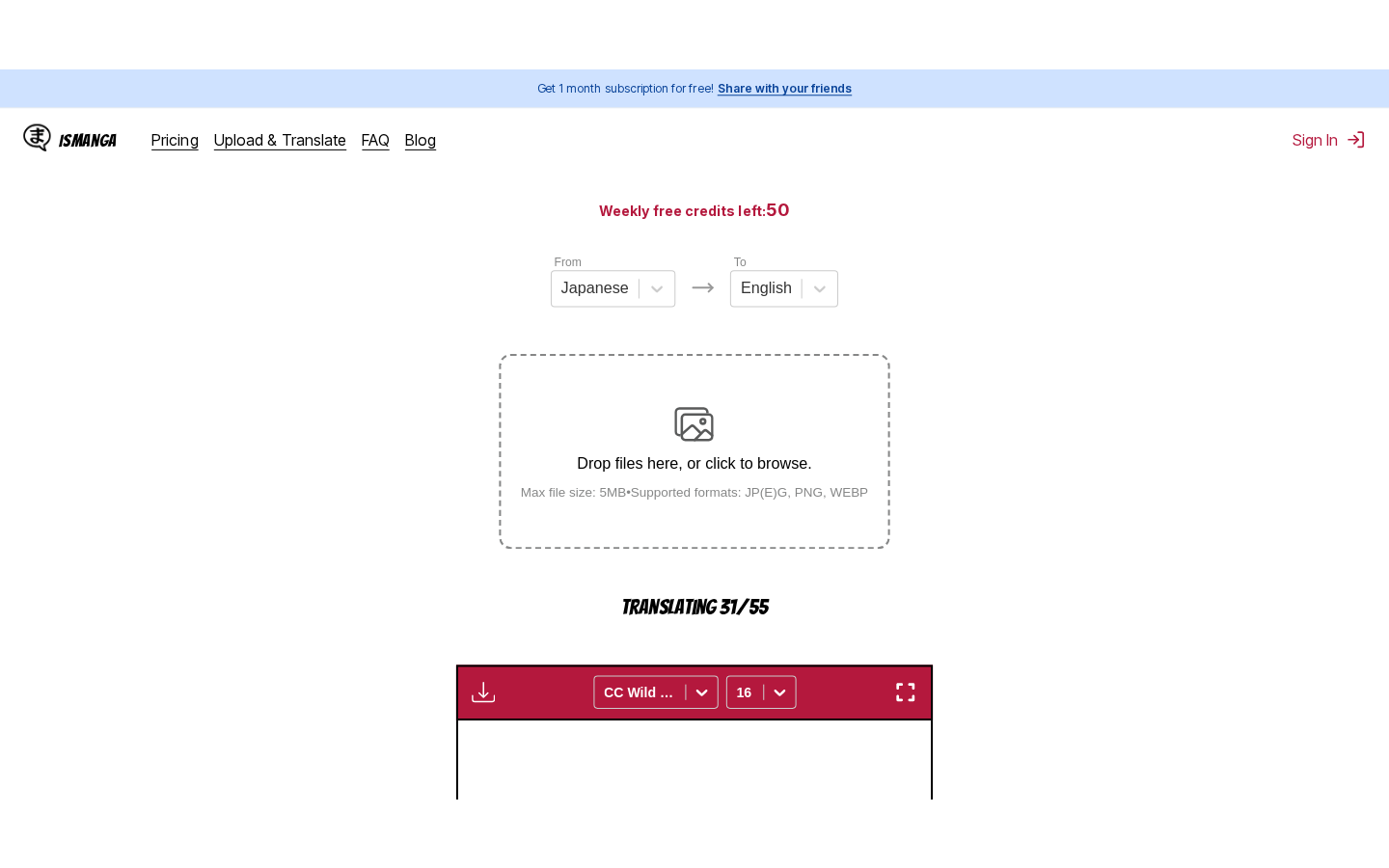 scroll, scrollTop: 102, scrollLeft: 0, axis: vertical 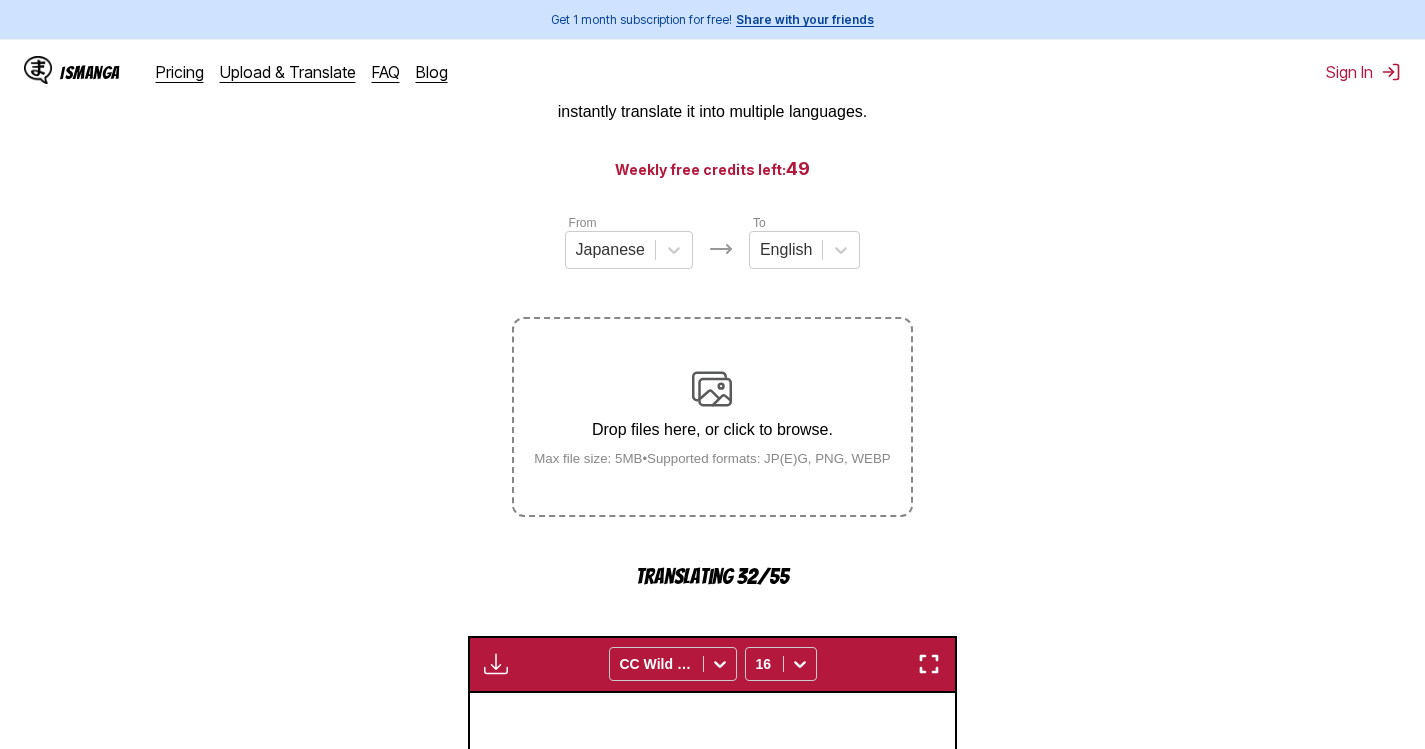 click at bounding box center [929, 664] 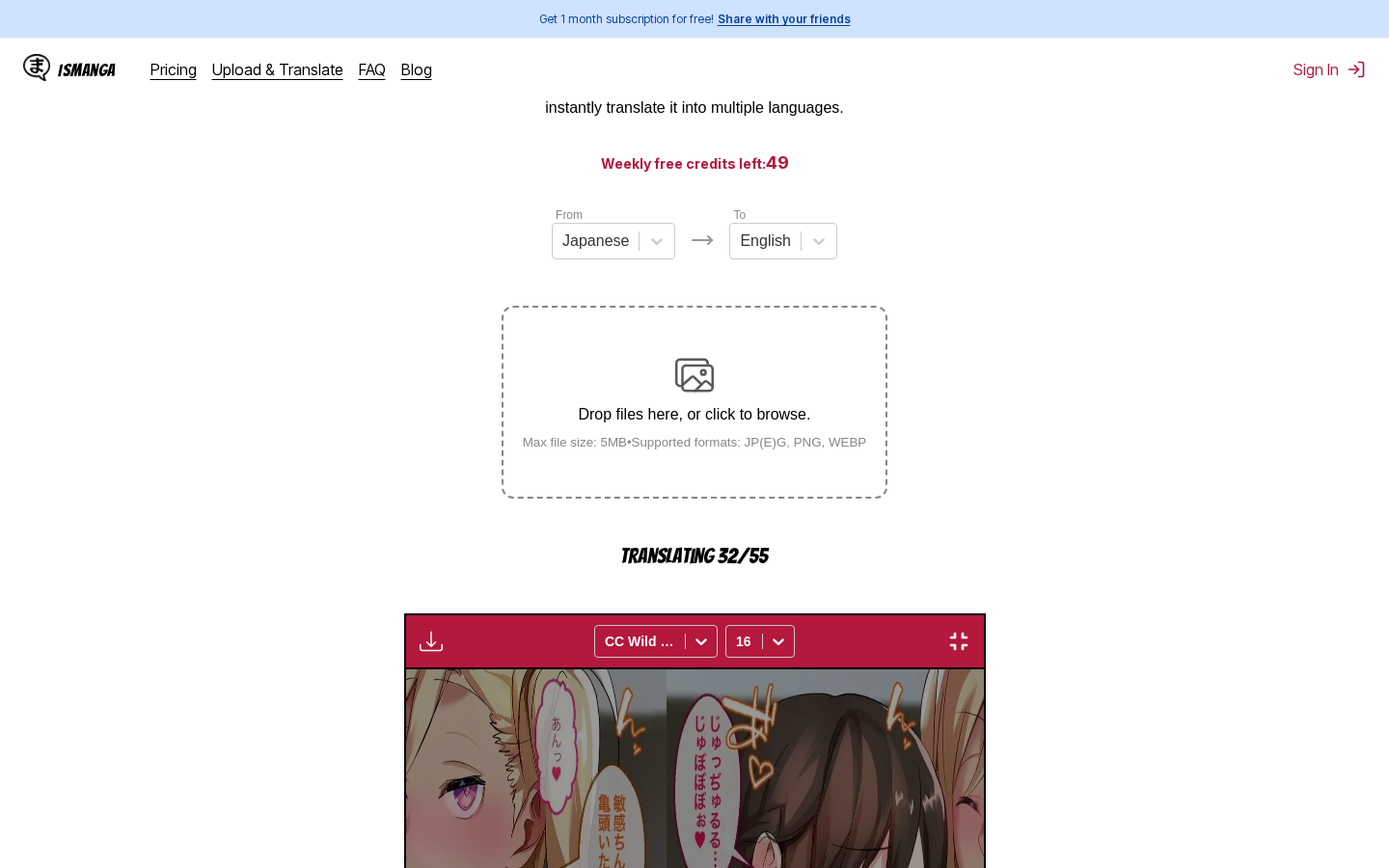 scroll, scrollTop: 0, scrollLeft: 27703, axis: horizontal 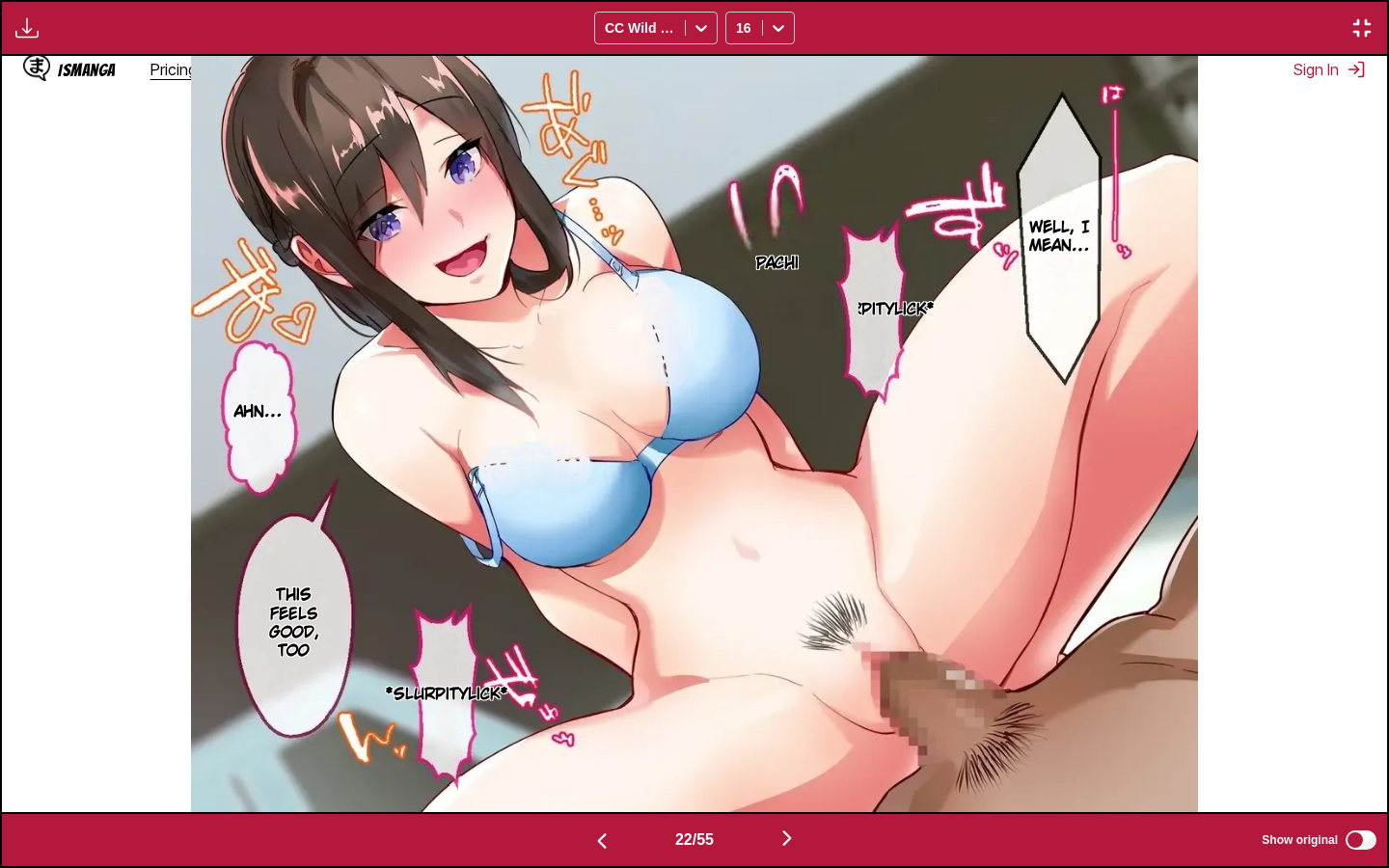 click on "*slurpitylick*" at bounding box center (873, 310) 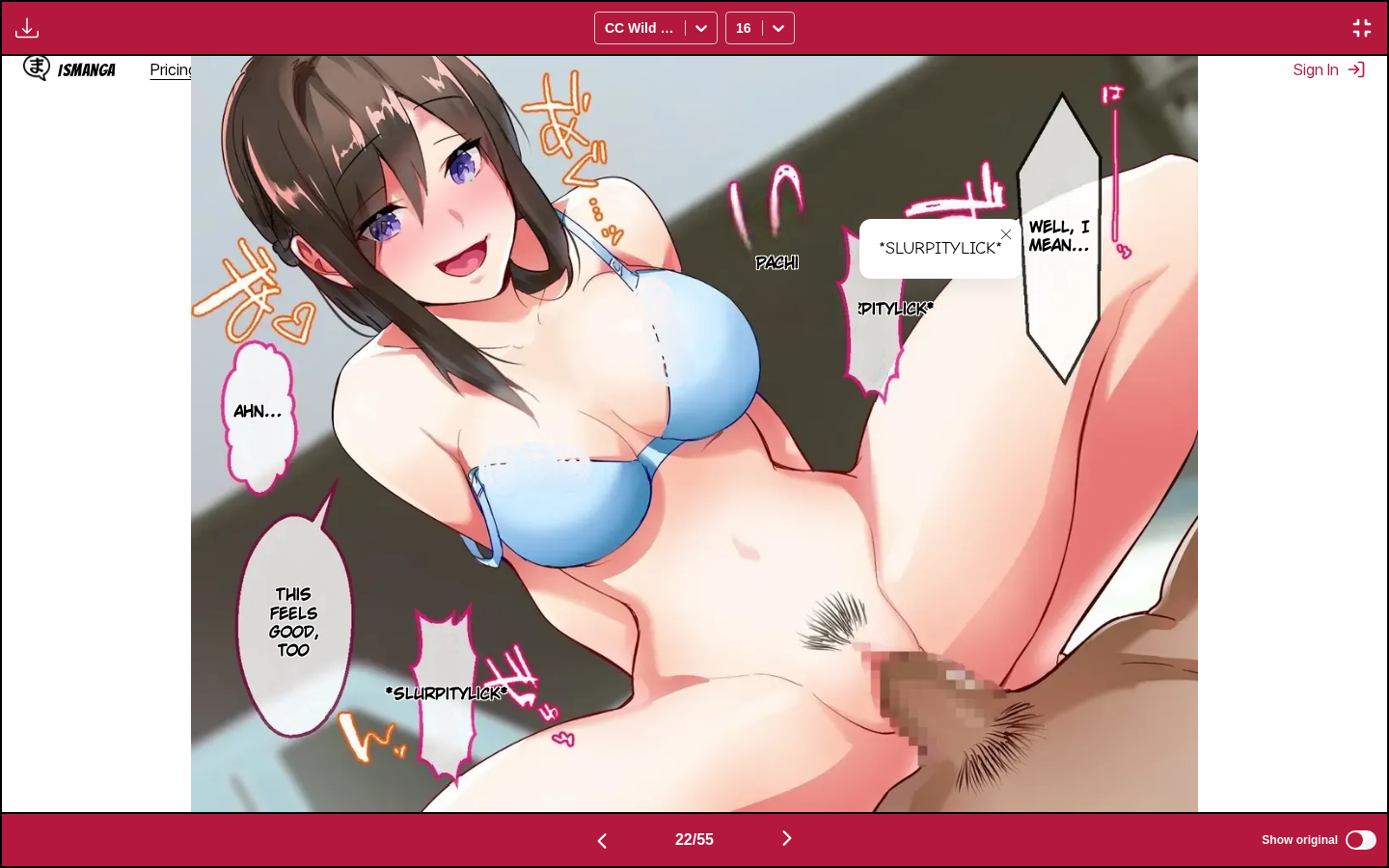 click 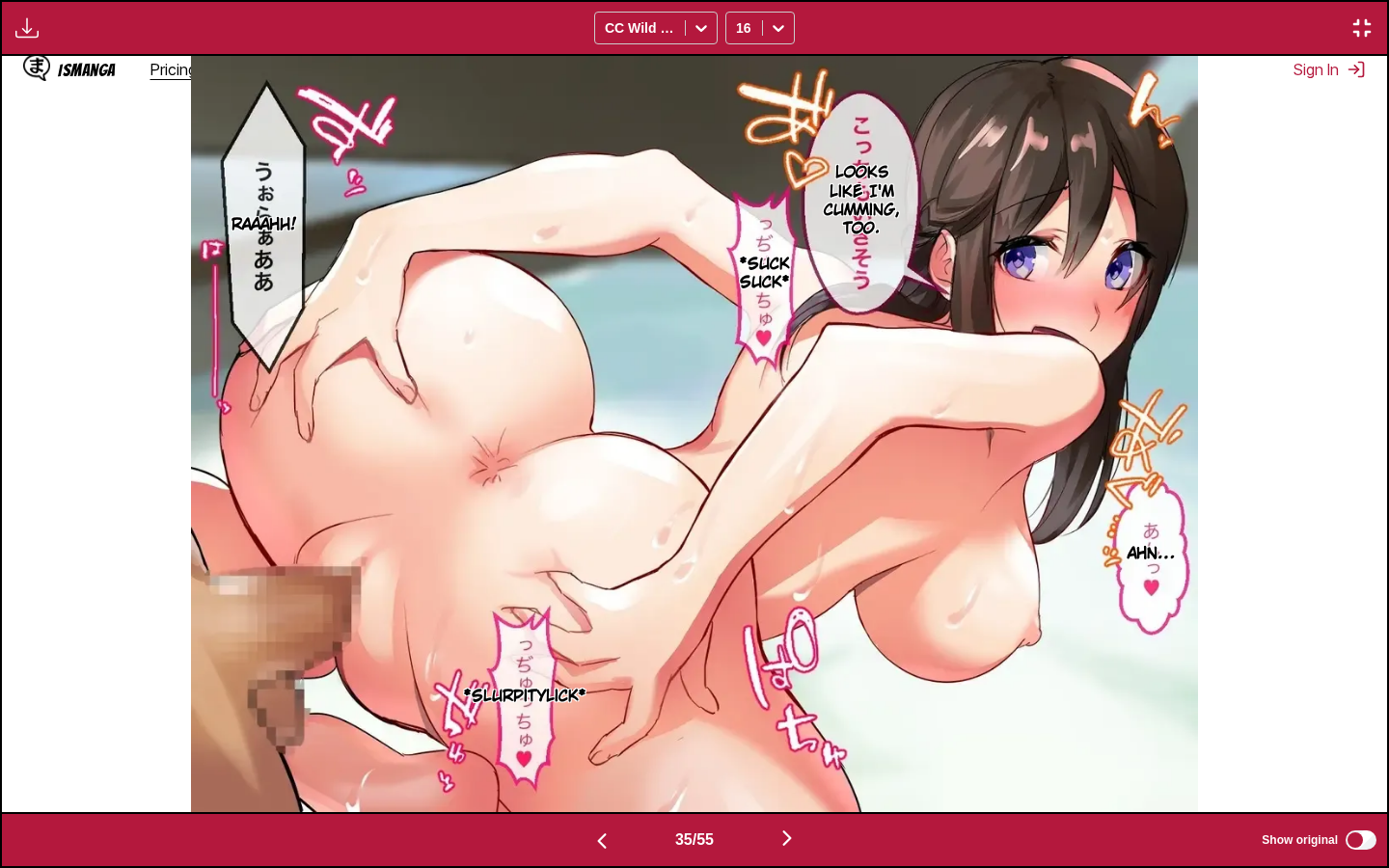 scroll, scrollTop: 0, scrollLeft: 48480, axis: horizontal 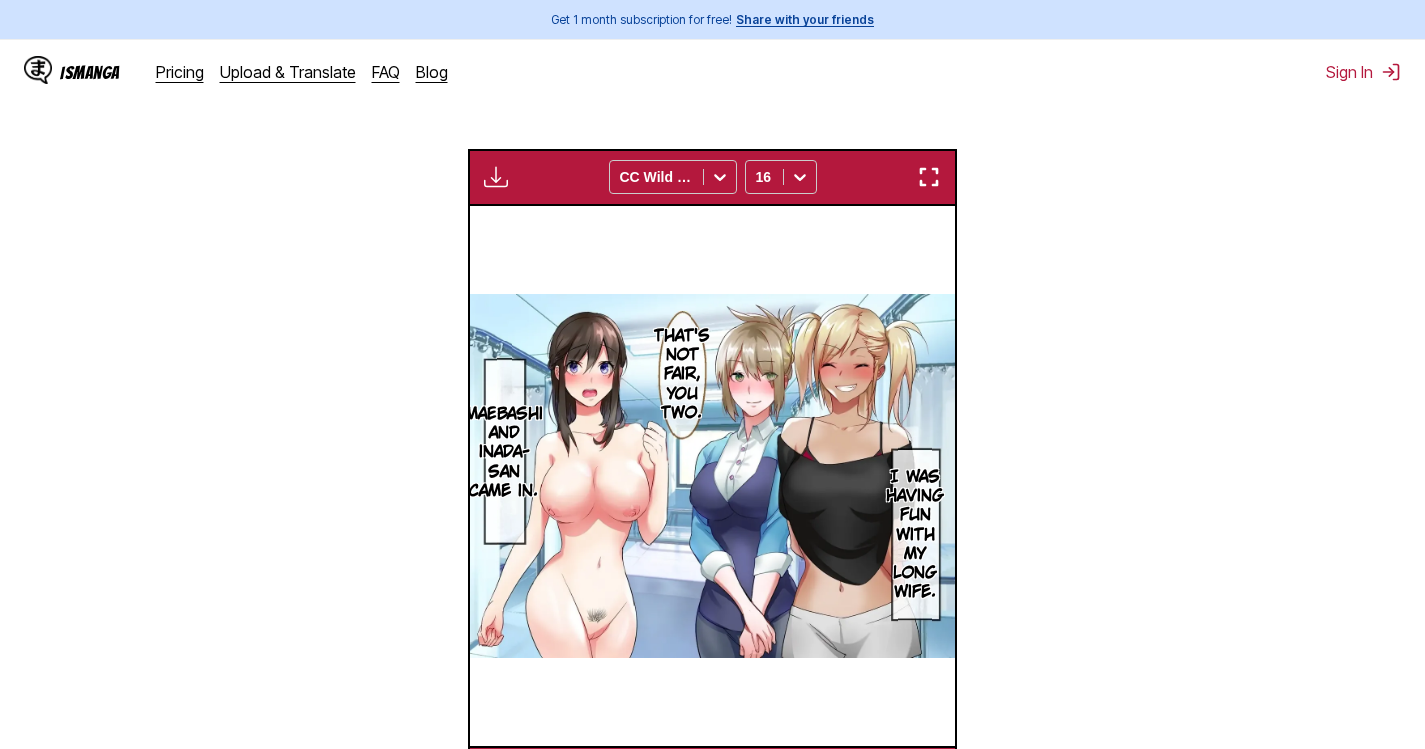 click at bounding box center (929, 177) 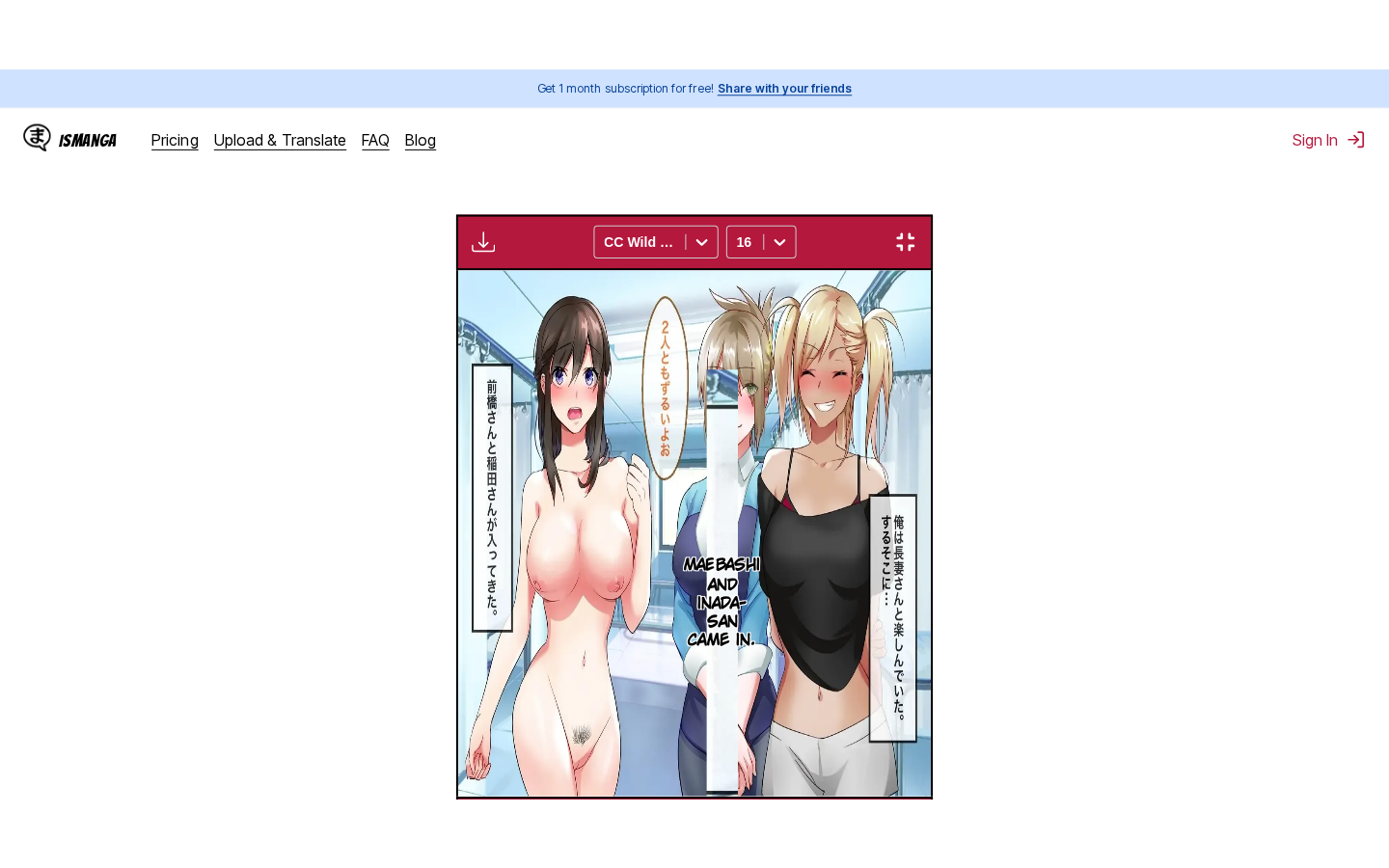 scroll, scrollTop: 220, scrollLeft: 0, axis: vertical 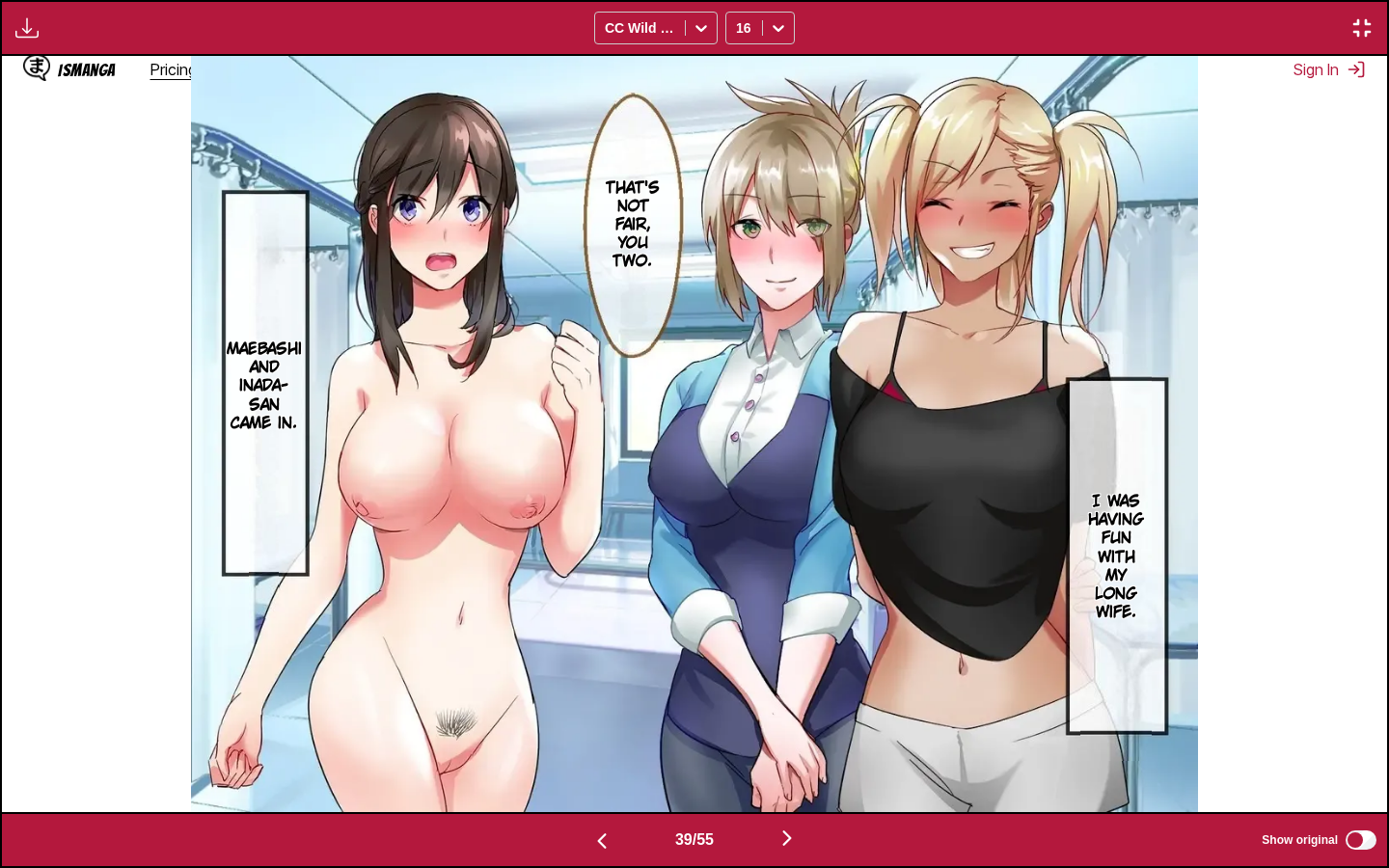type 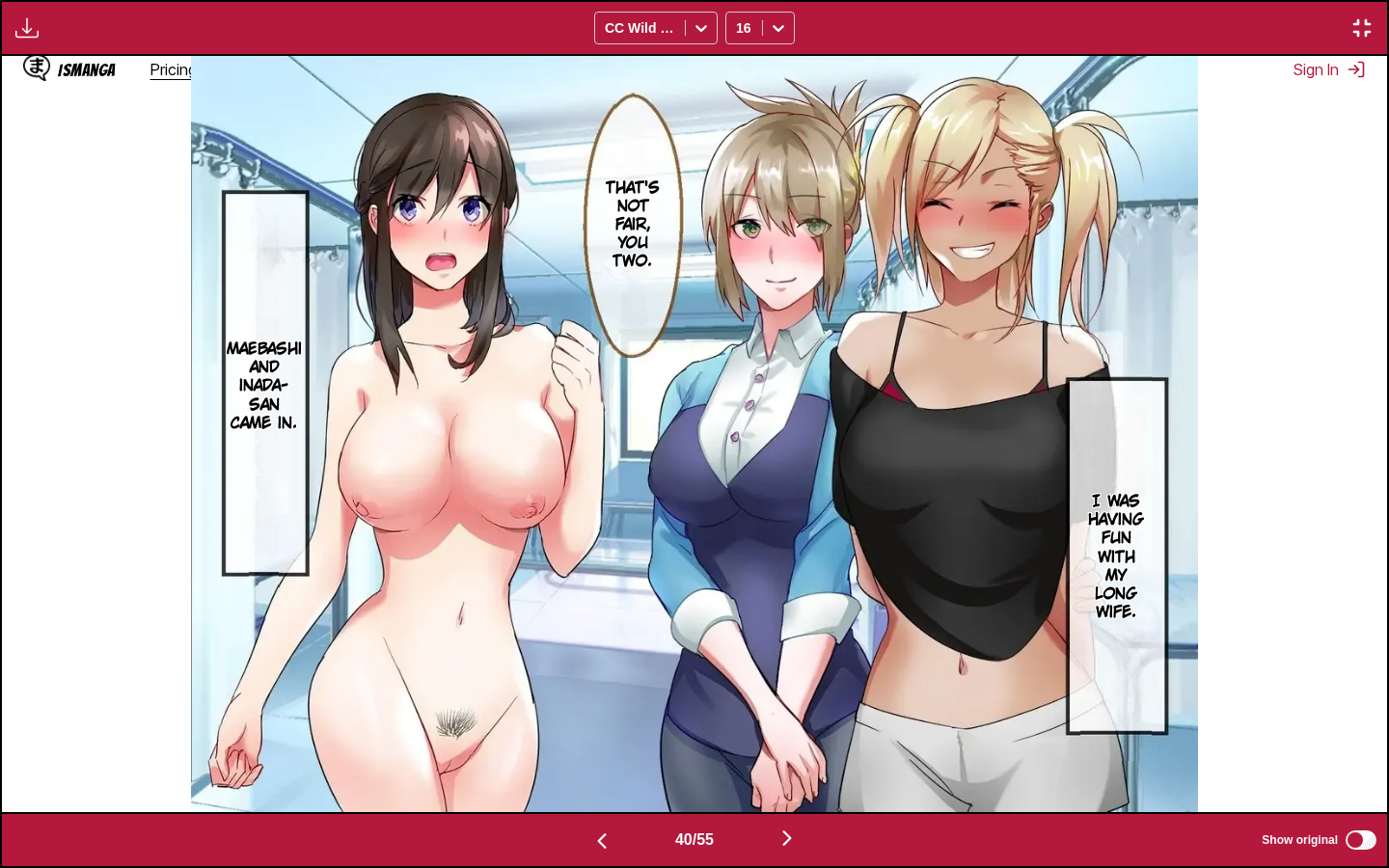 scroll, scrollTop: 0, scrollLeft: 55406, axis: horizontal 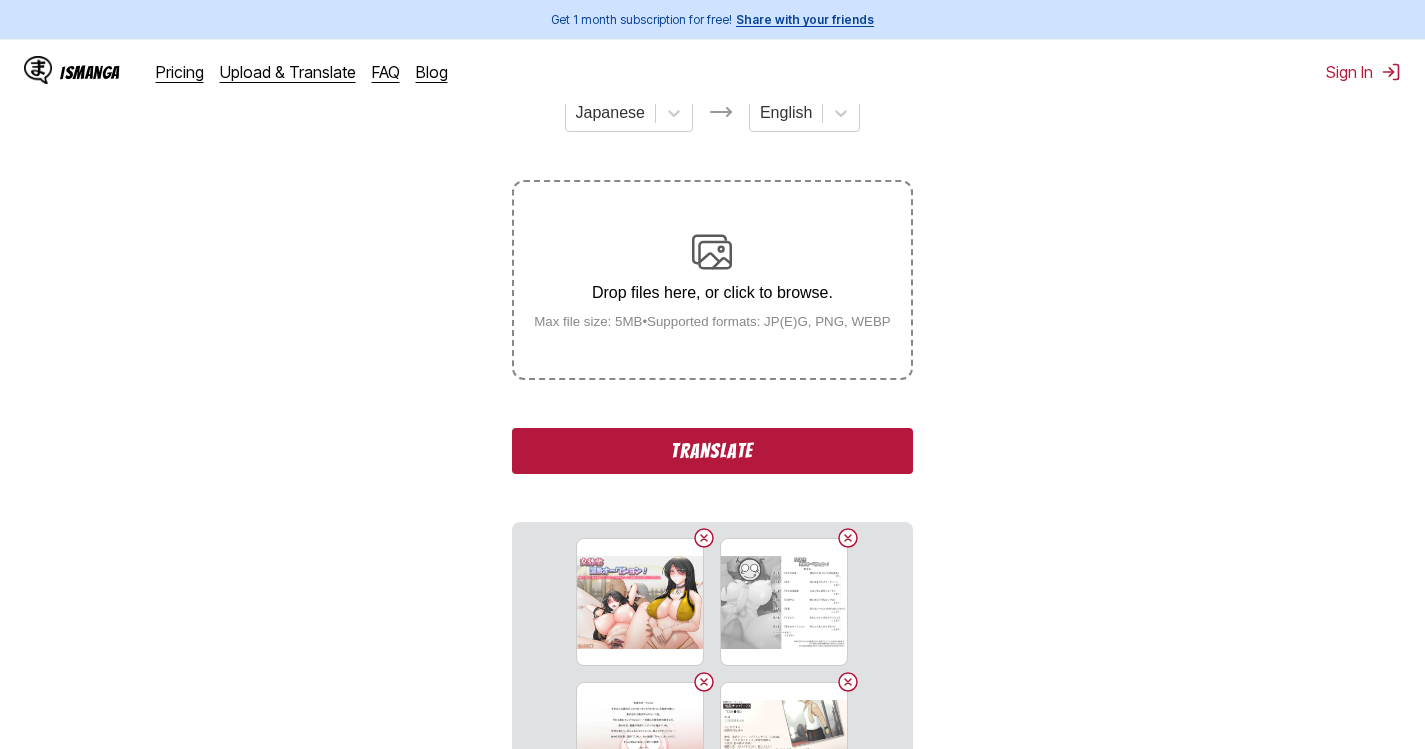 click on "Translate" at bounding box center [712, 451] 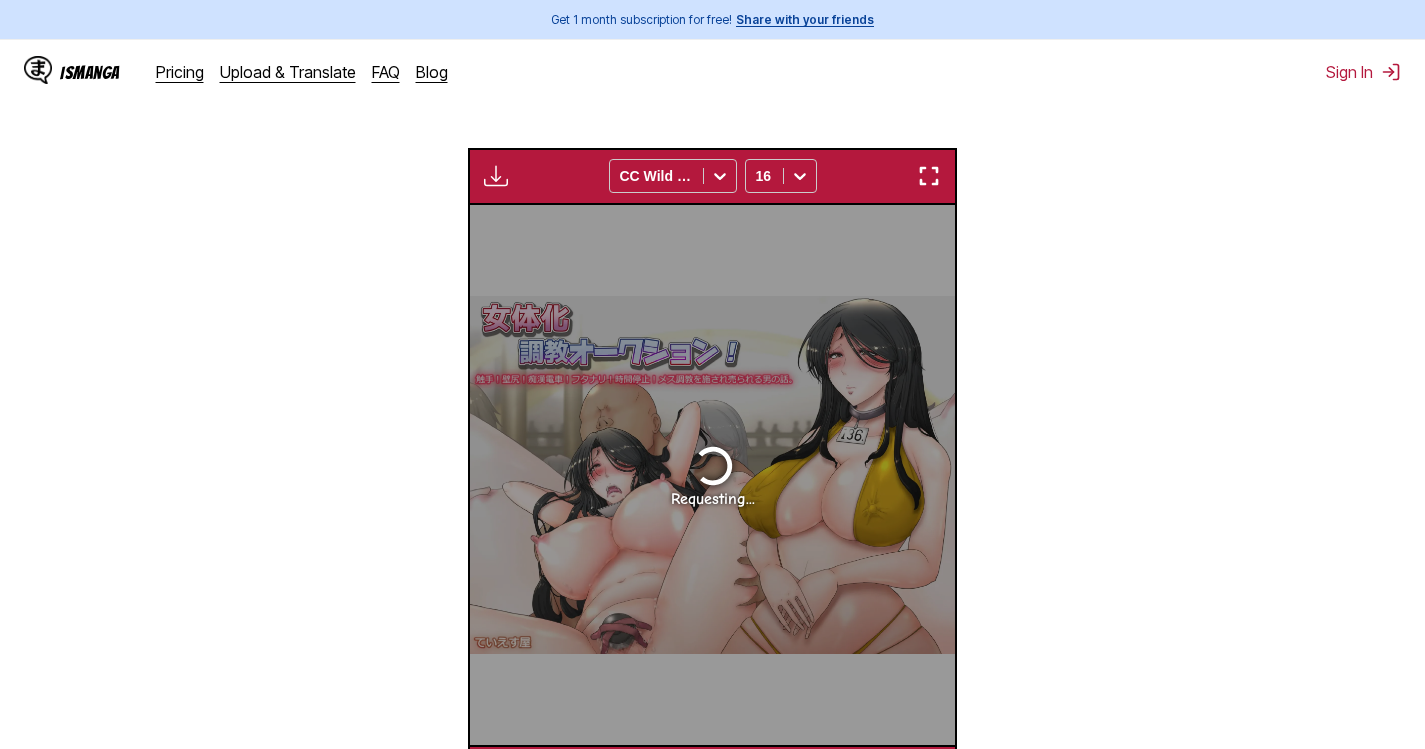 scroll, scrollTop: 394, scrollLeft: 0, axis: vertical 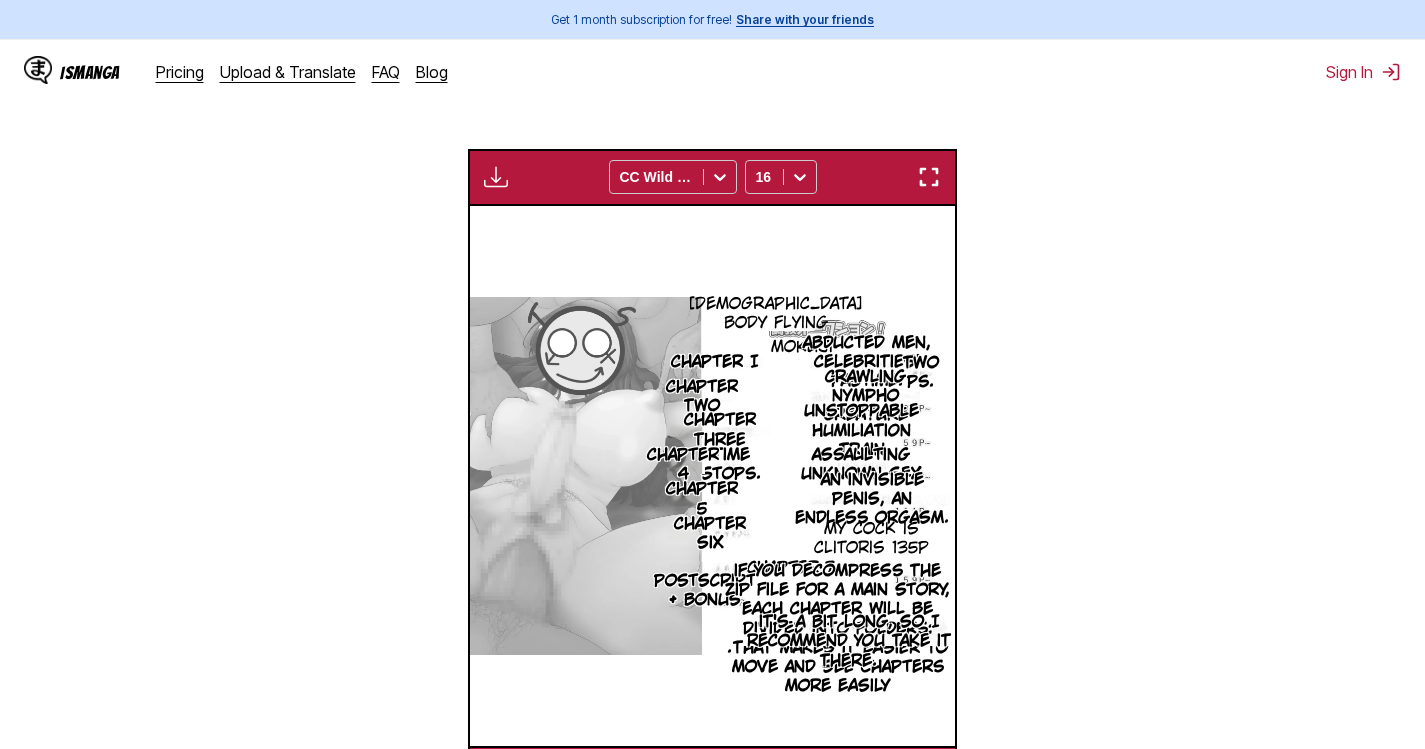 click at bounding box center [929, 177] 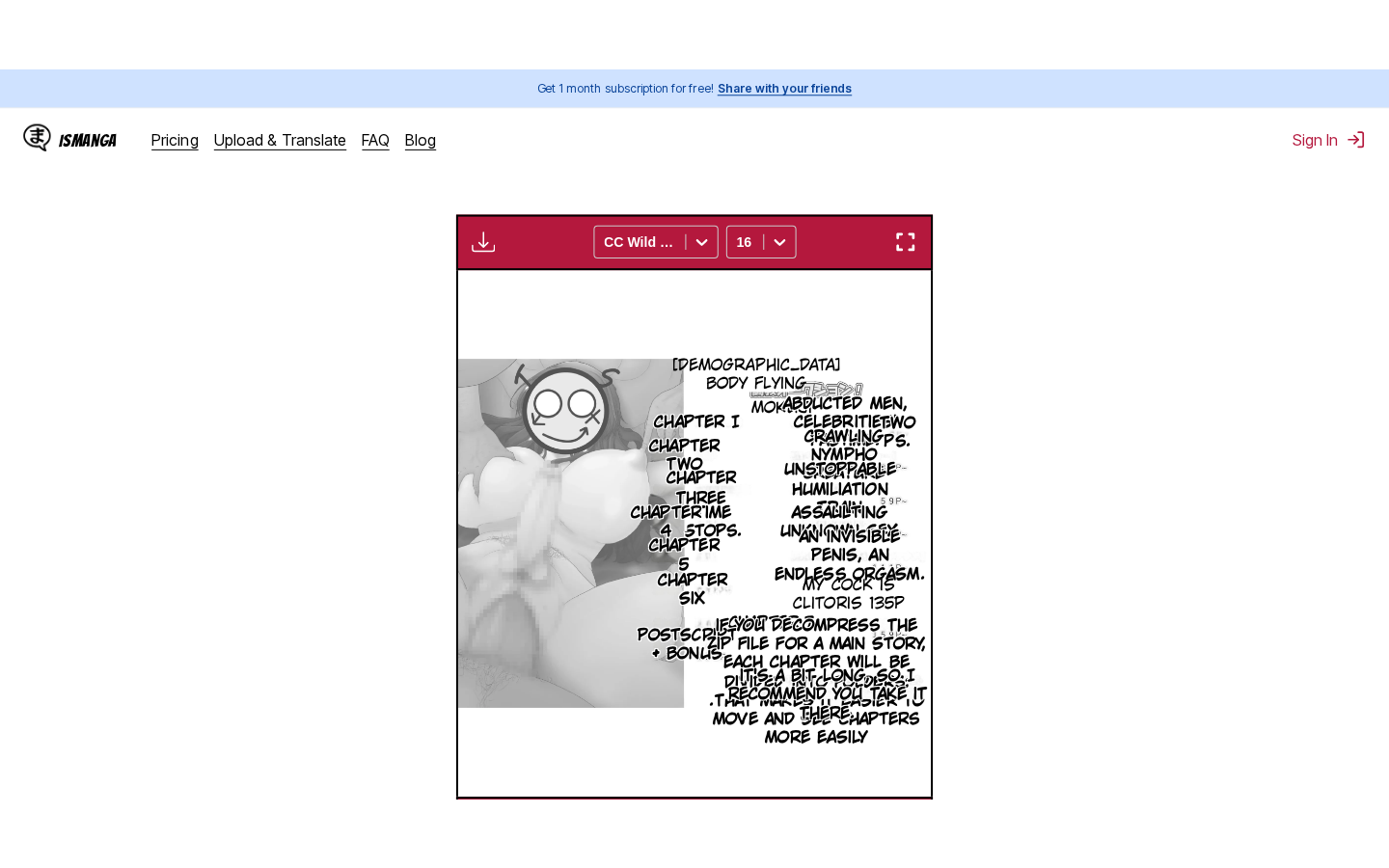 scroll, scrollTop: 220, scrollLeft: 0, axis: vertical 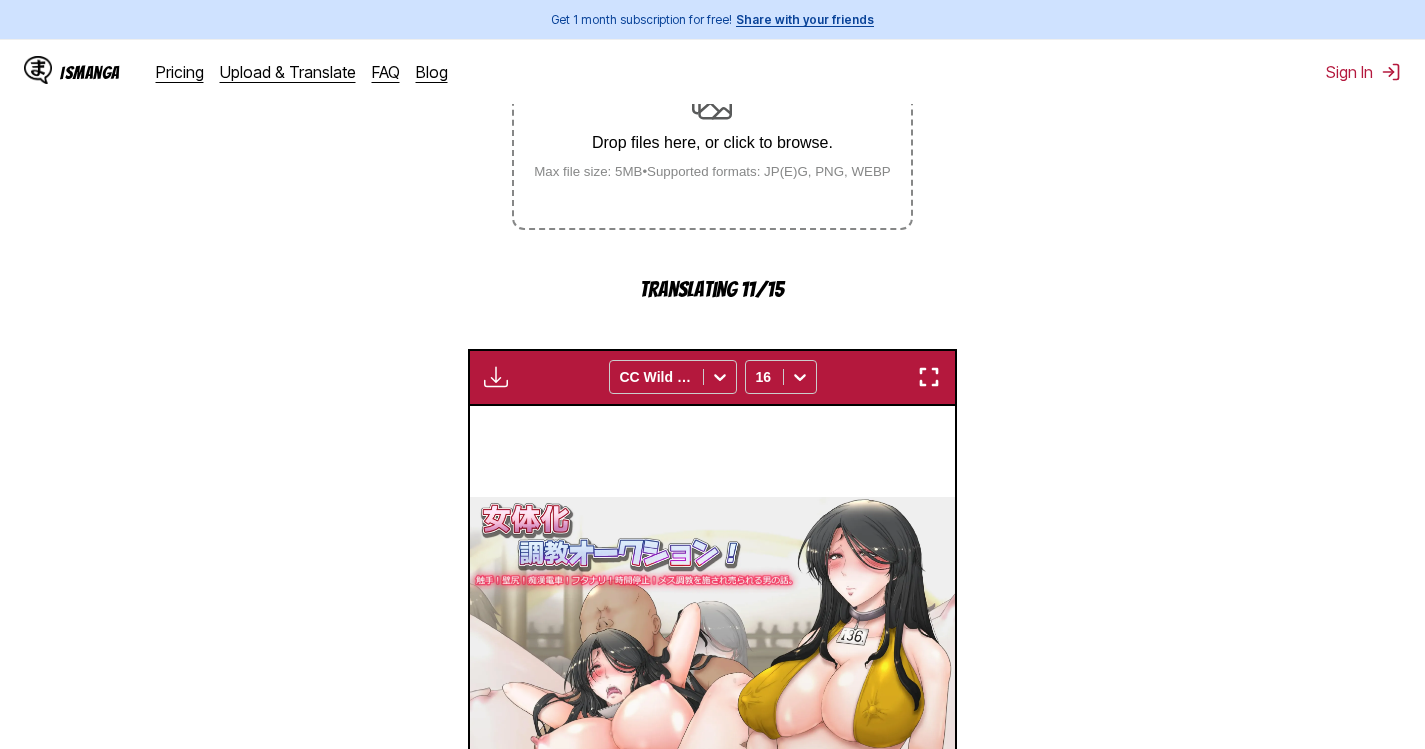 click at bounding box center (929, 377) 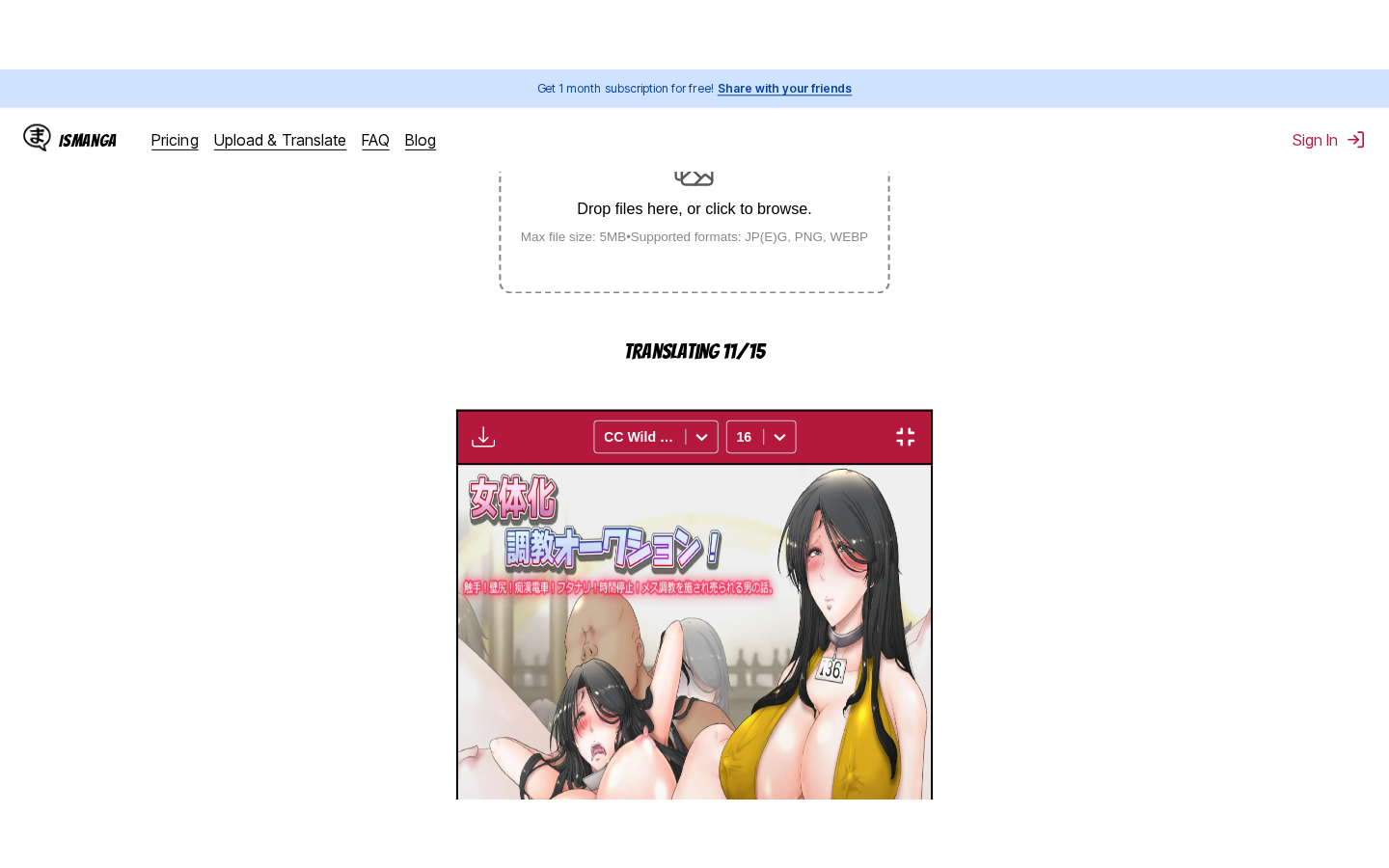 scroll, scrollTop: 220, scrollLeft: 0, axis: vertical 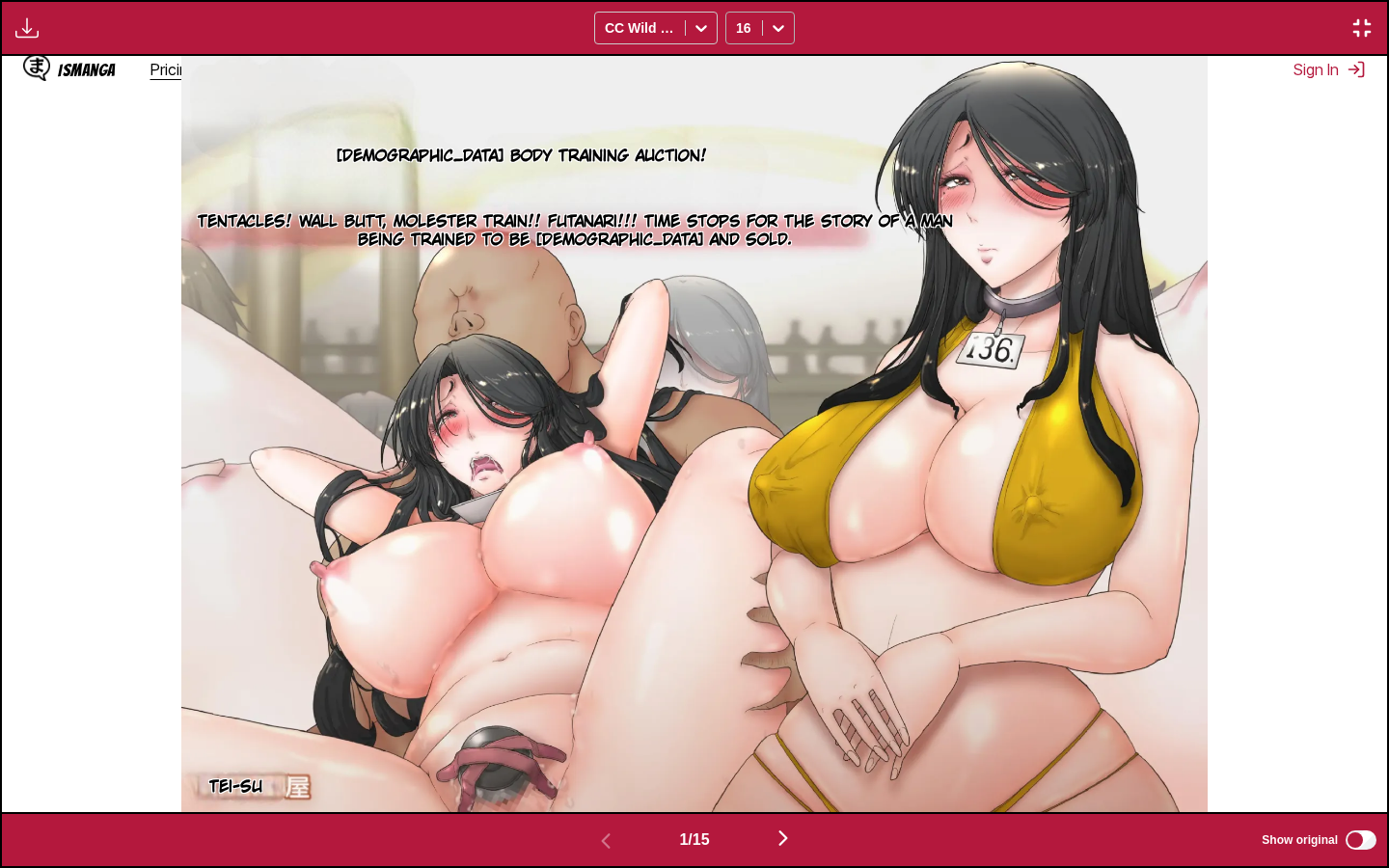 click at bounding box center (778, 28) 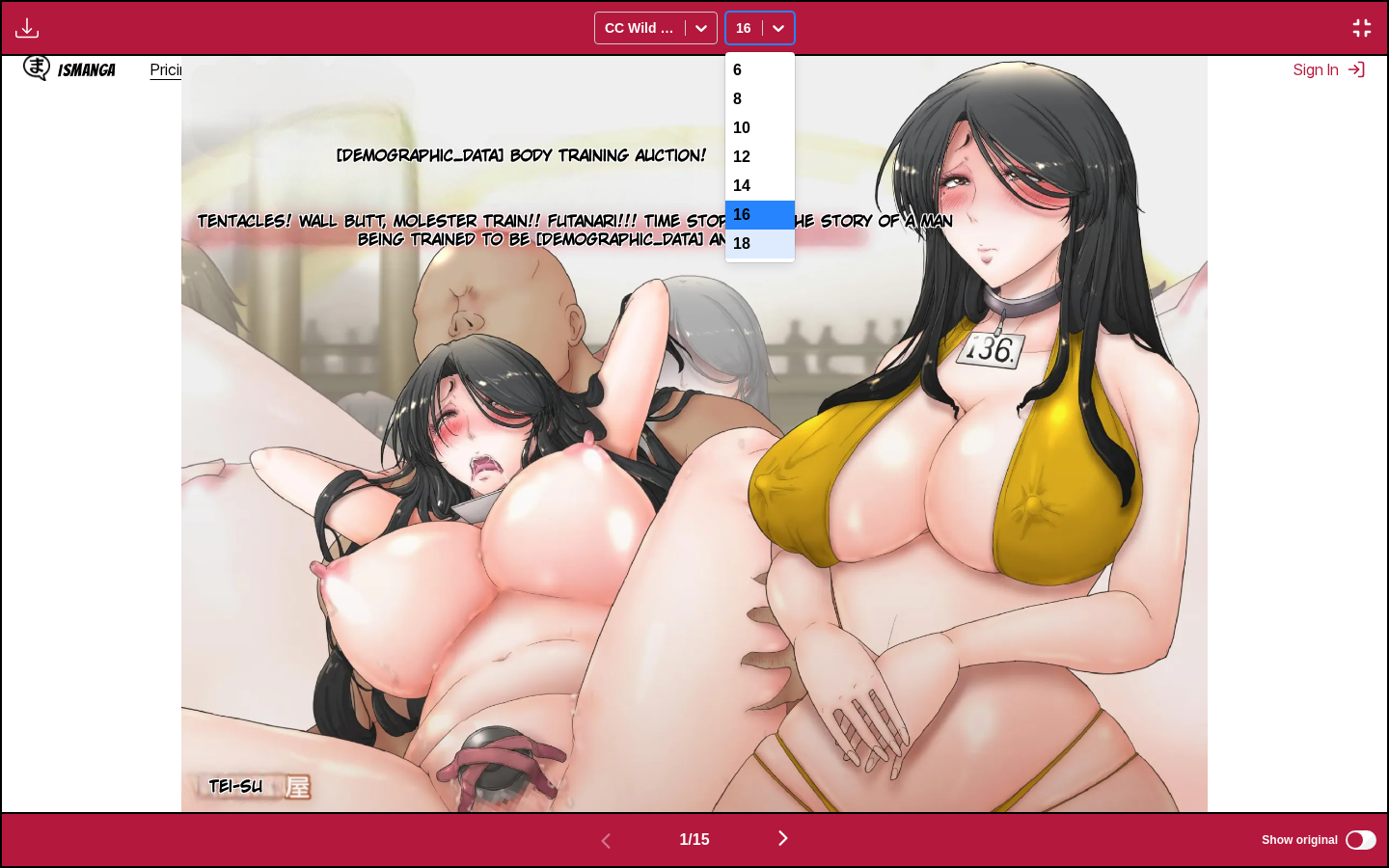 click on "18" at bounding box center [760, 244] 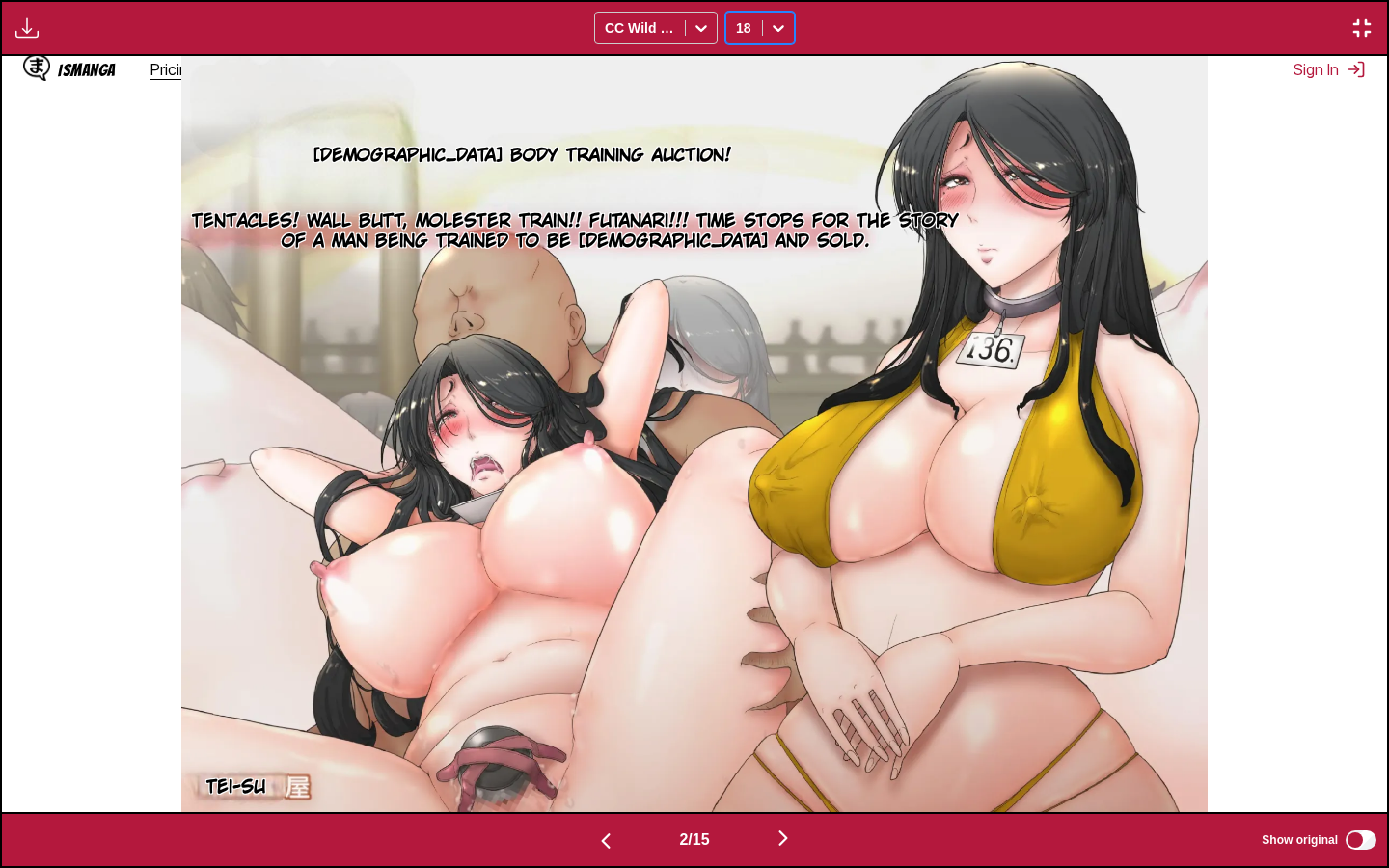 scroll, scrollTop: 0, scrollLeft: 1385, axis: horizontal 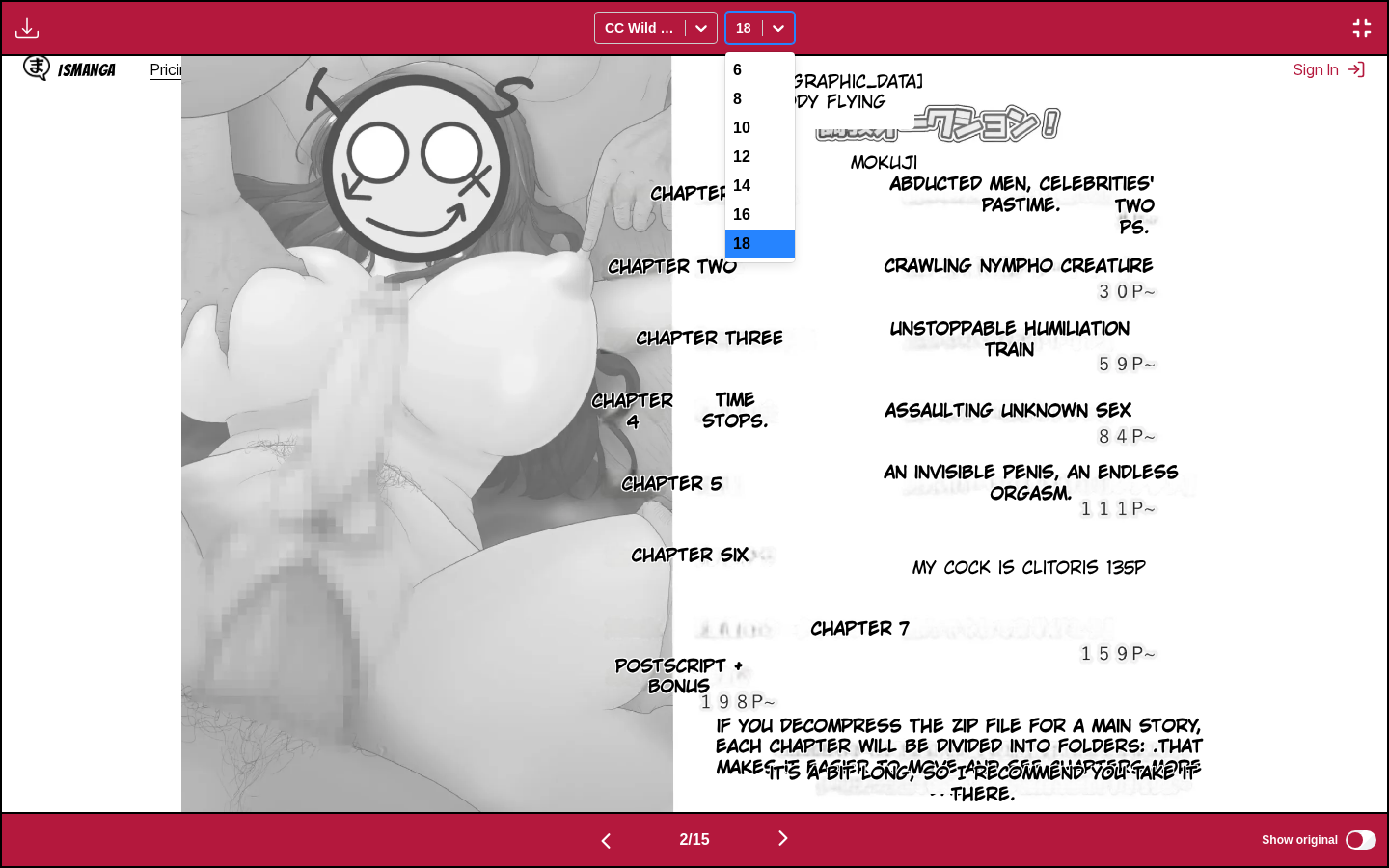 click 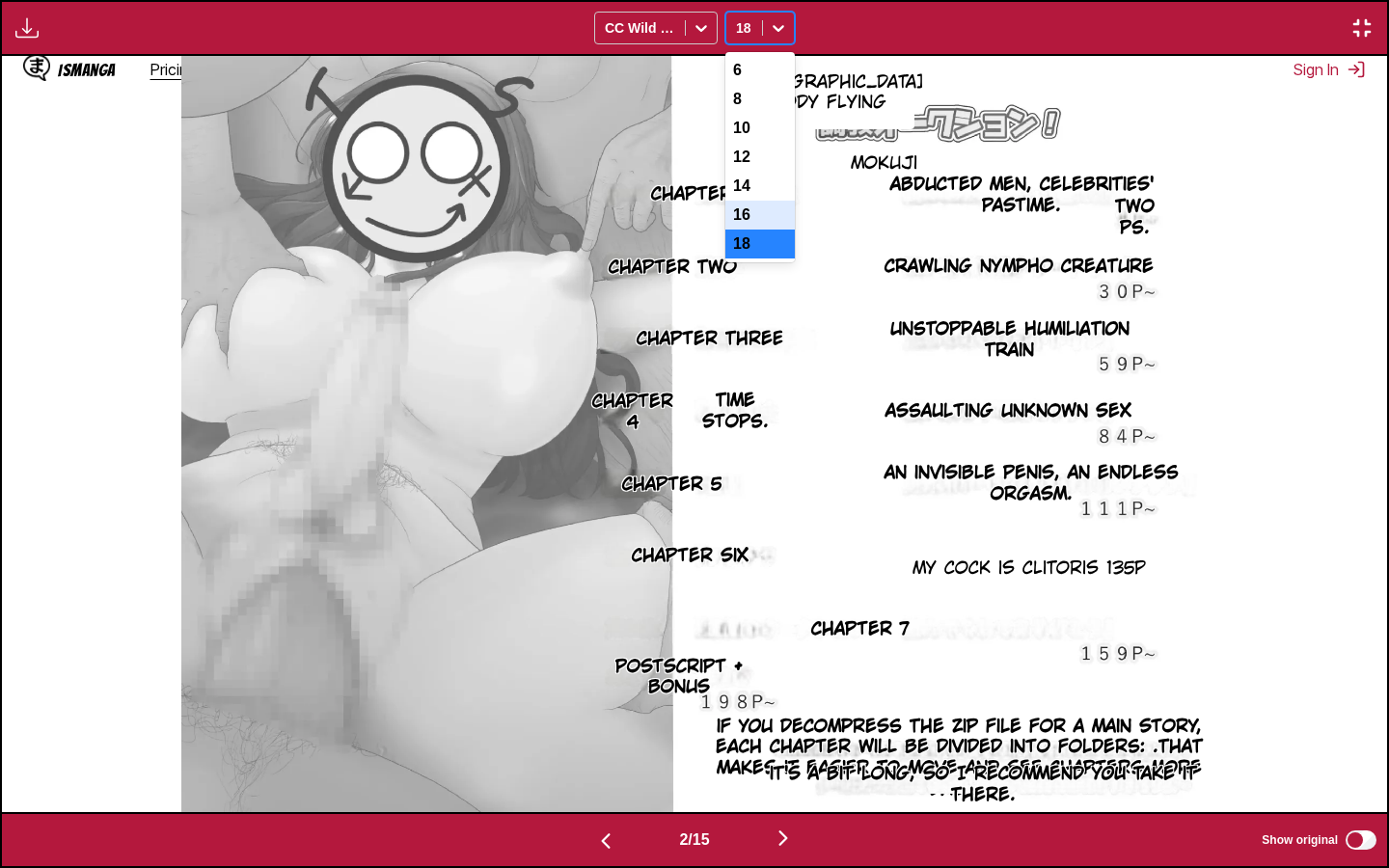click on "16" at bounding box center (760, 215) 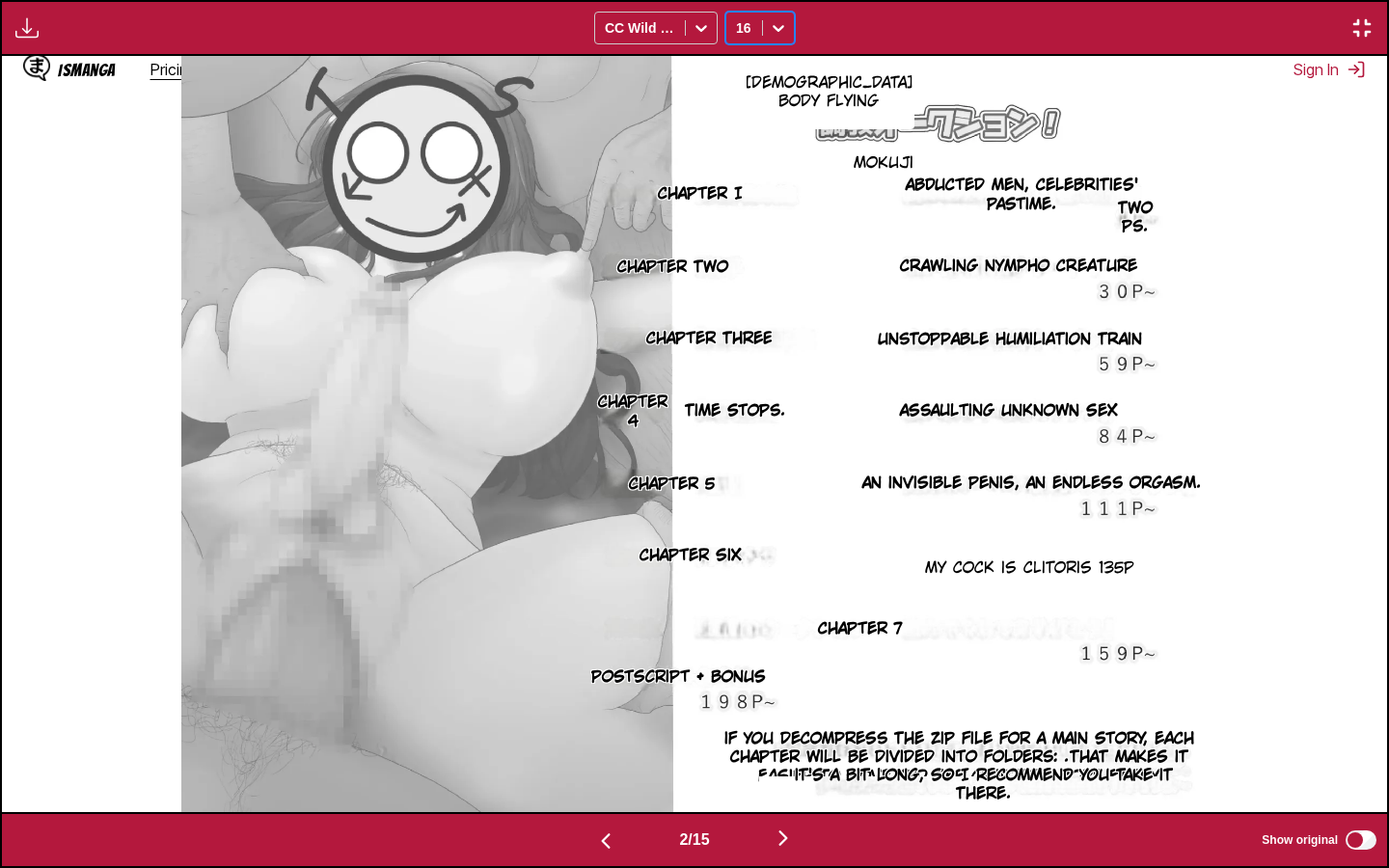 click 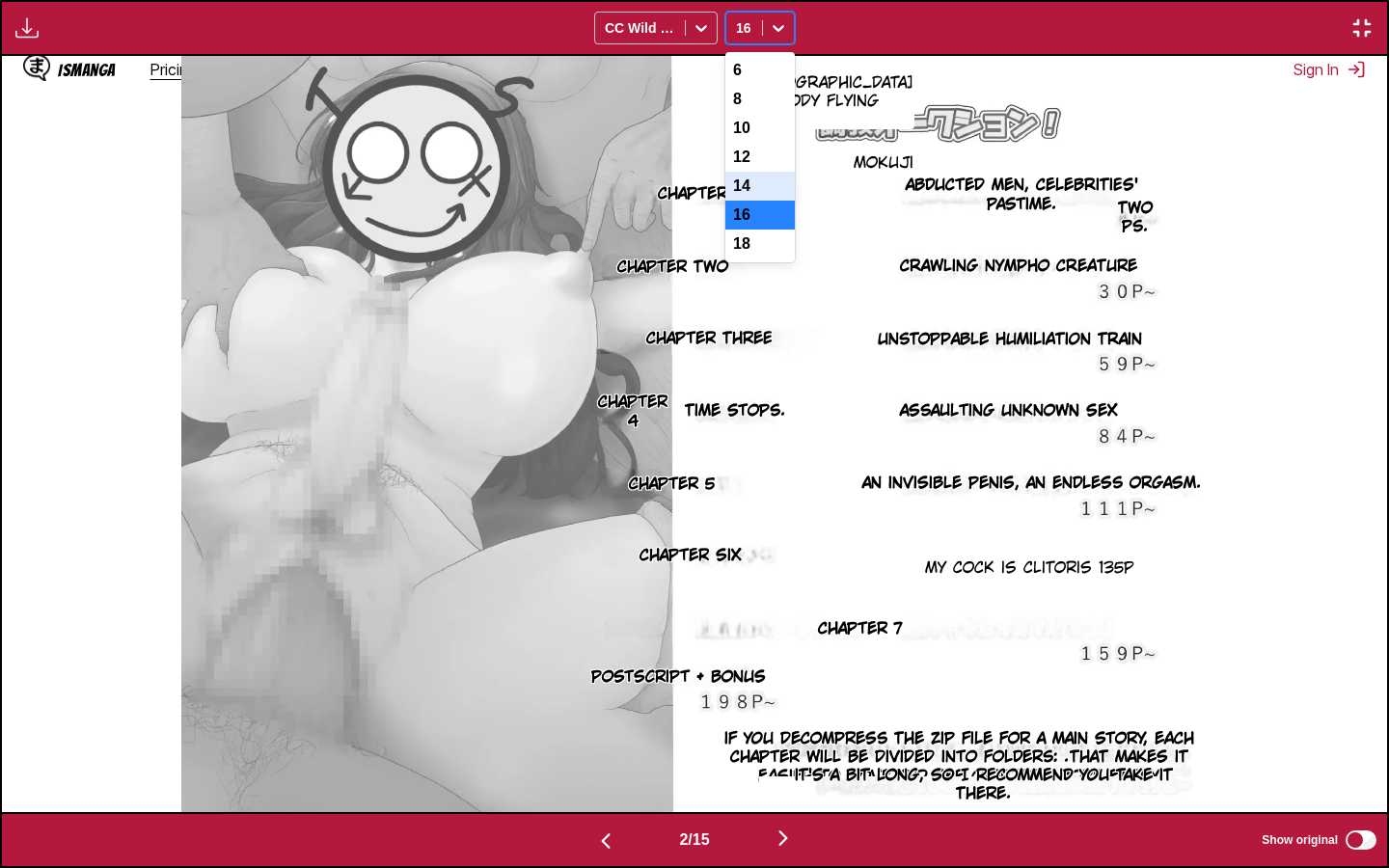 click on "14" at bounding box center (760, 186) 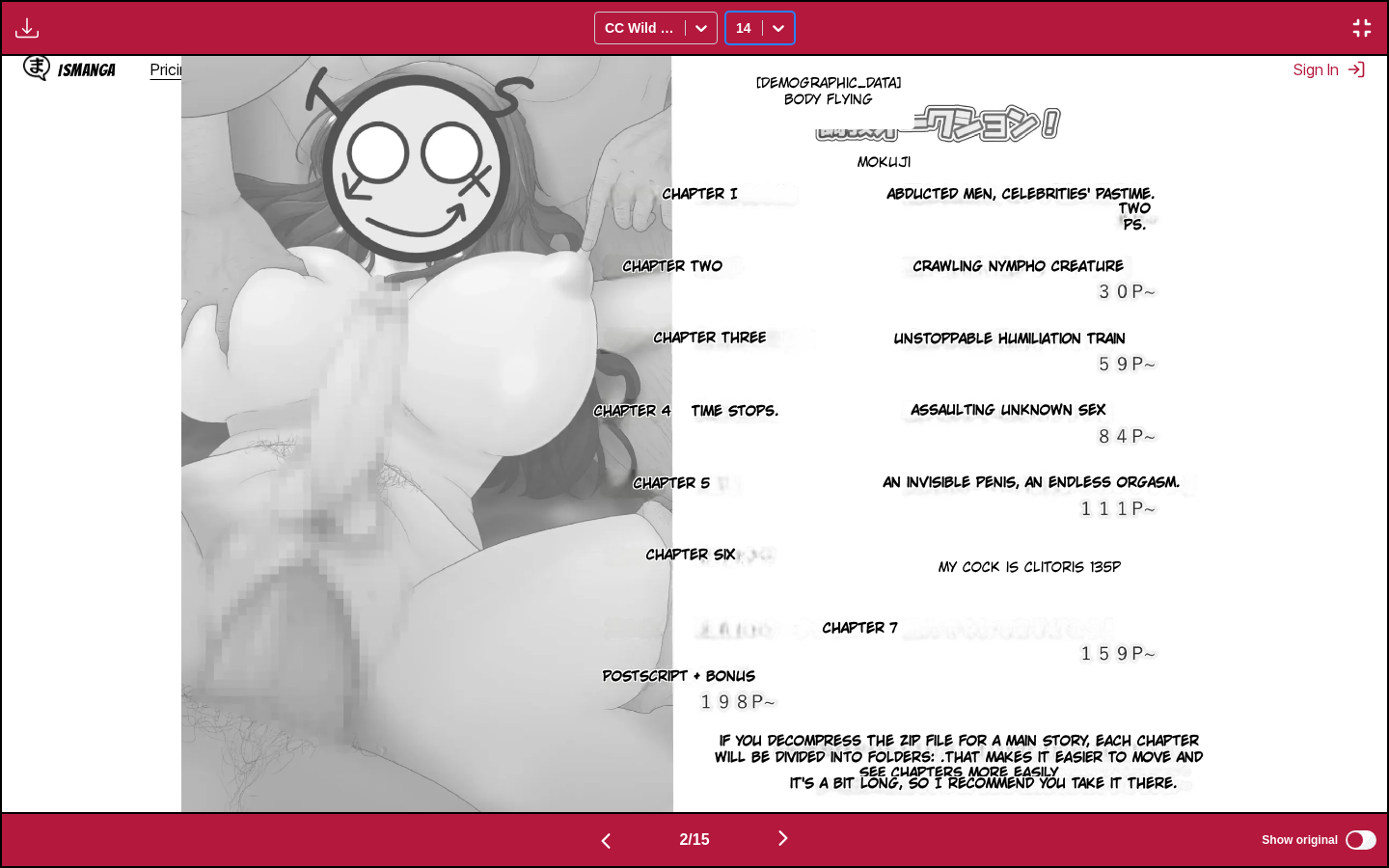 click 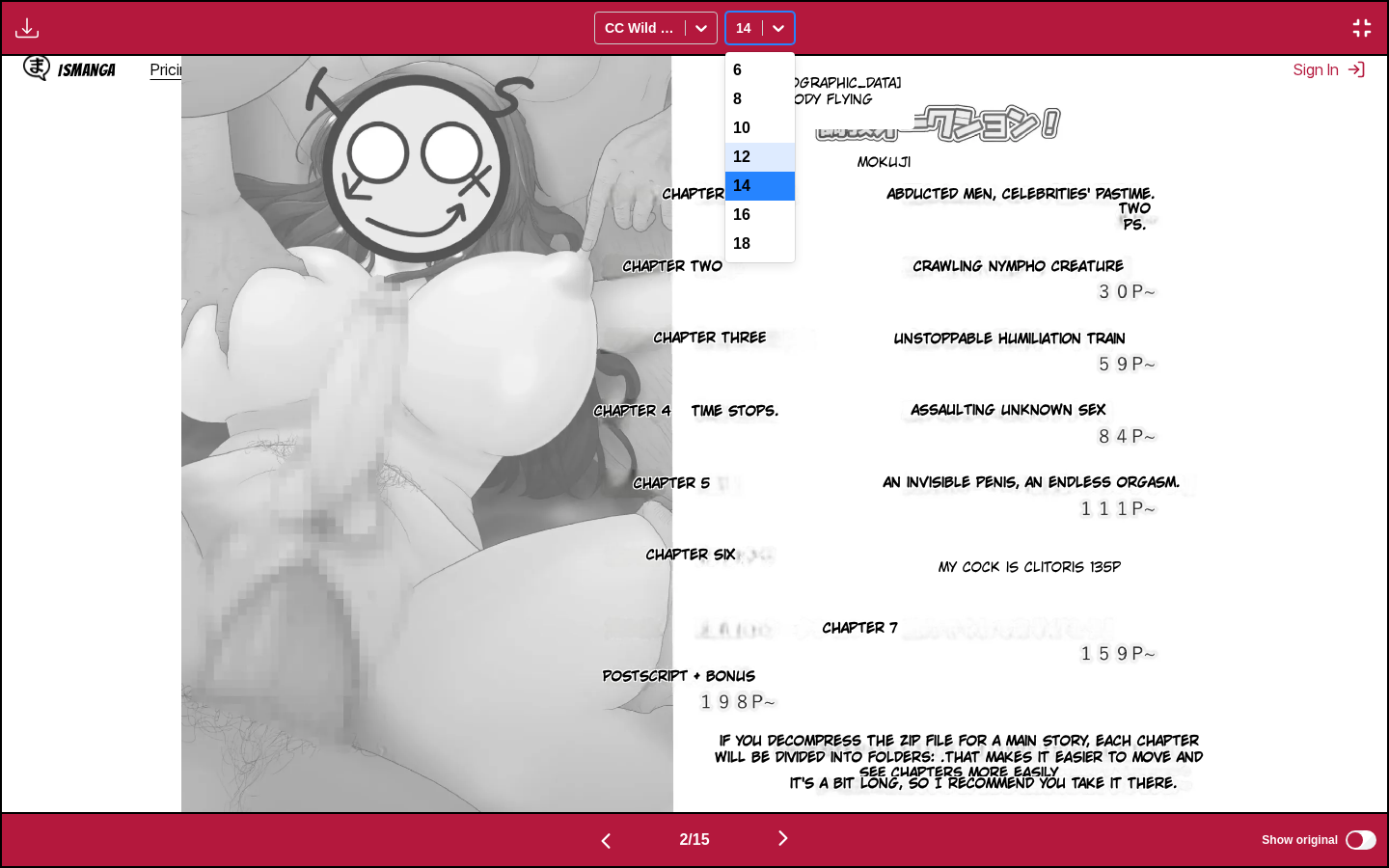 click on "12" at bounding box center [760, 157] 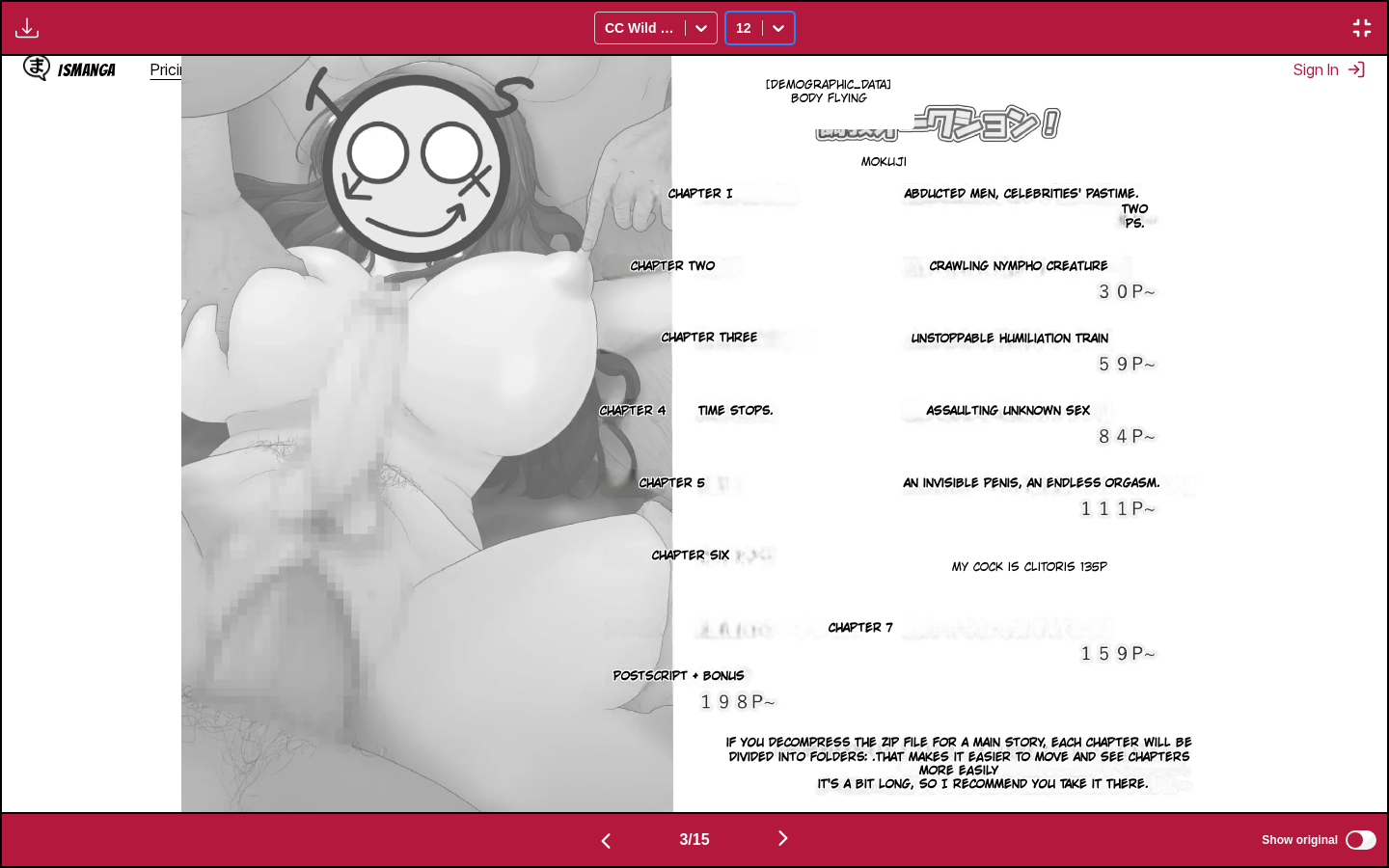 scroll, scrollTop: 0, scrollLeft: 2770, axis: horizontal 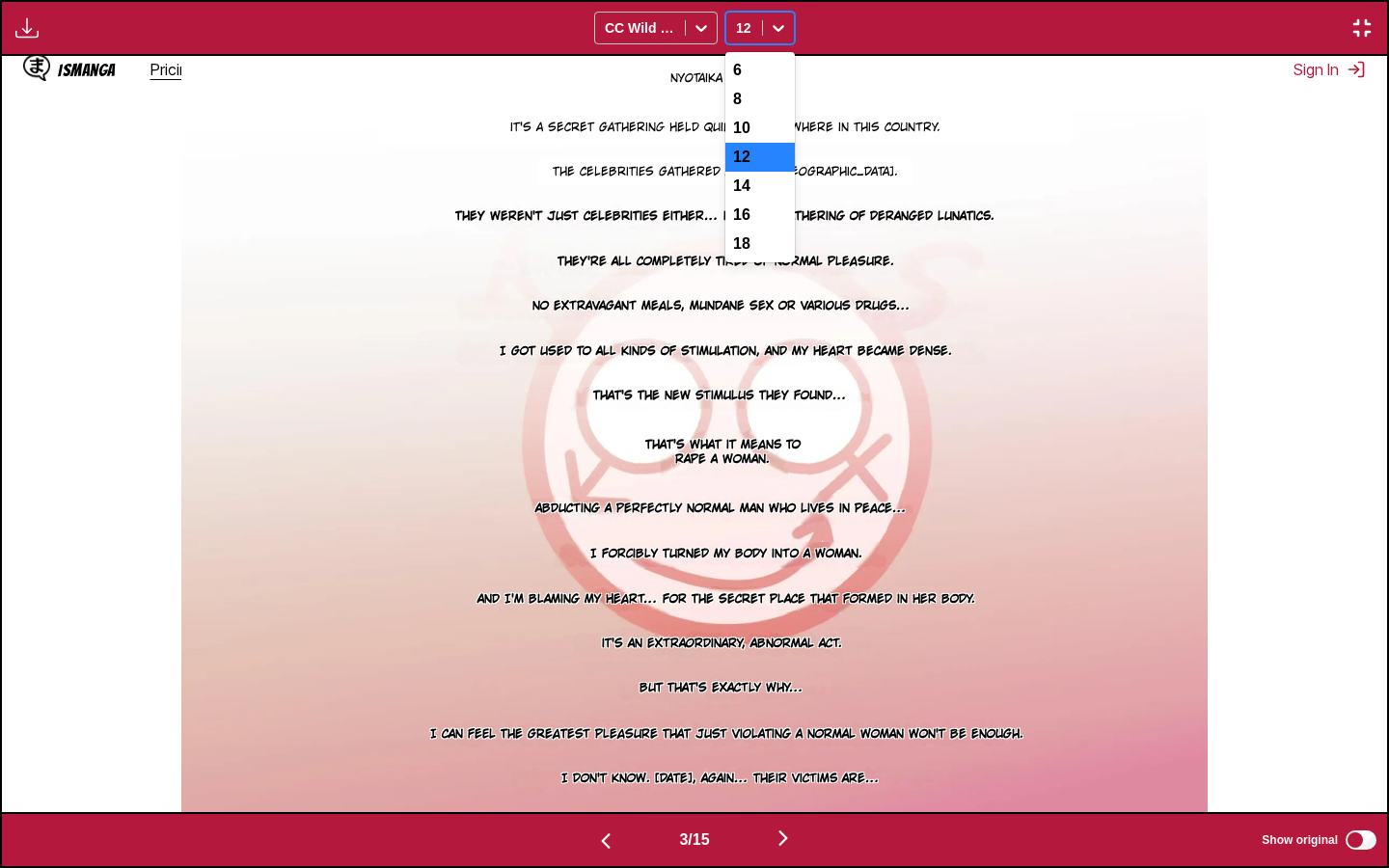 click 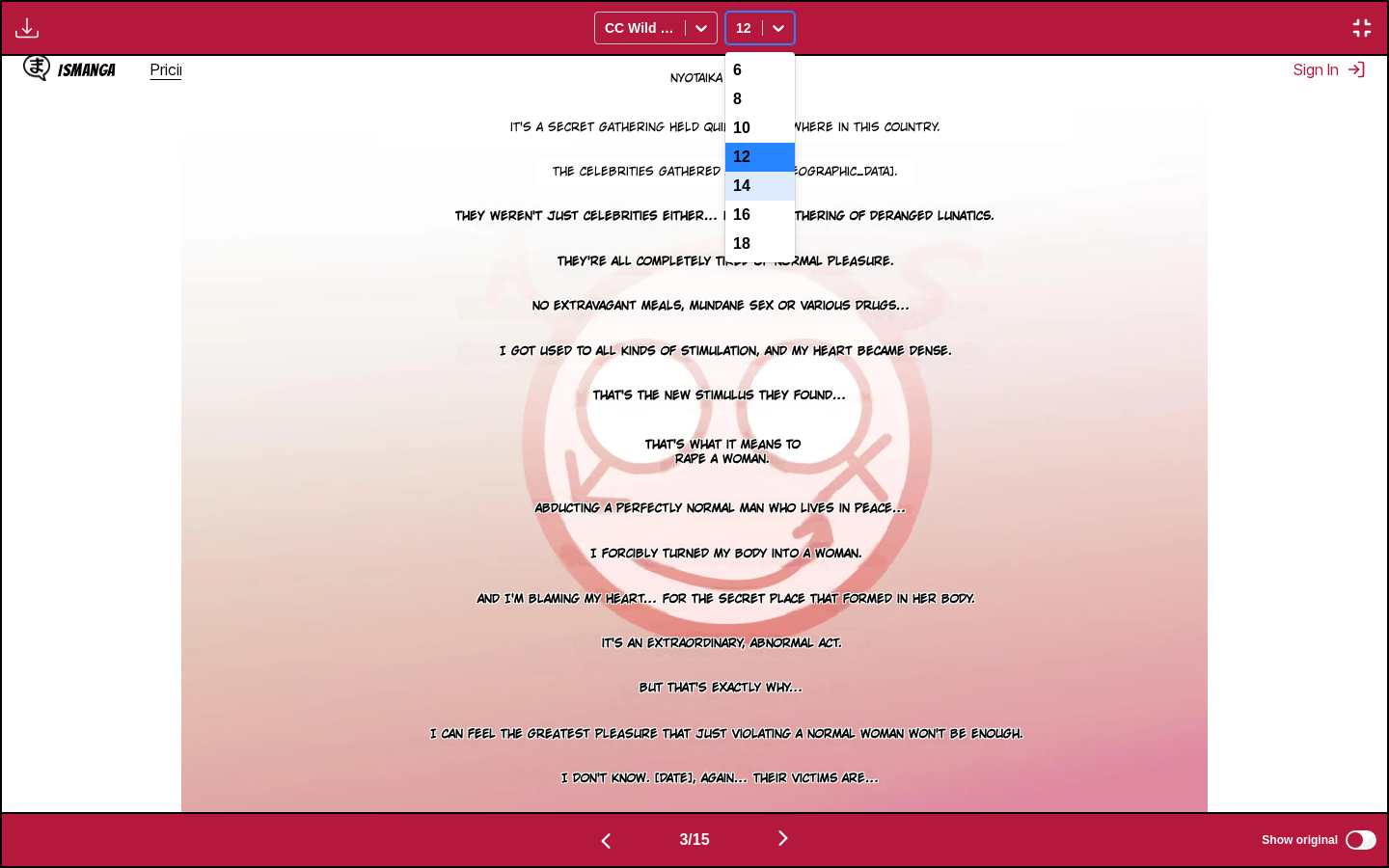 click on "14" at bounding box center [760, 186] 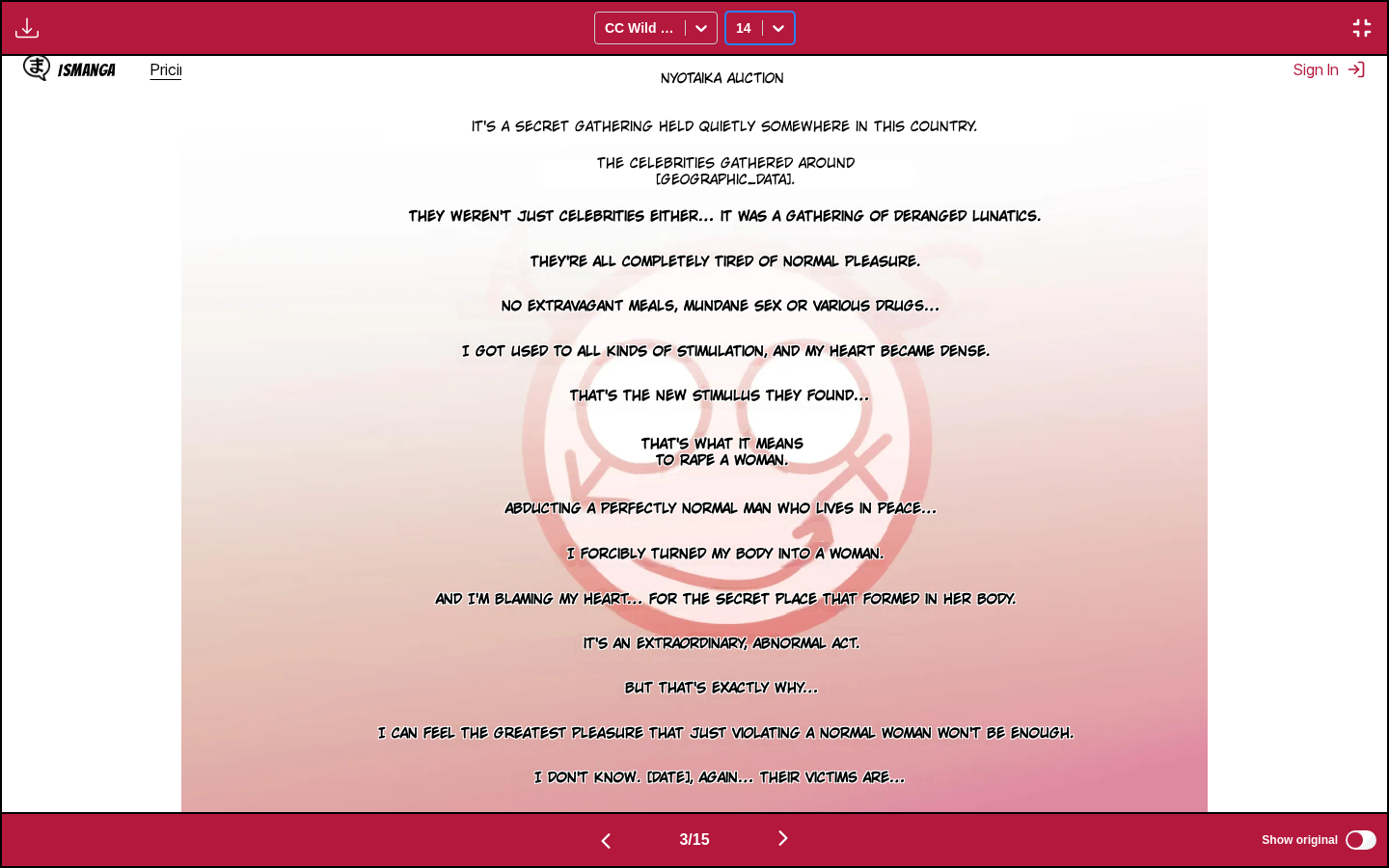 click 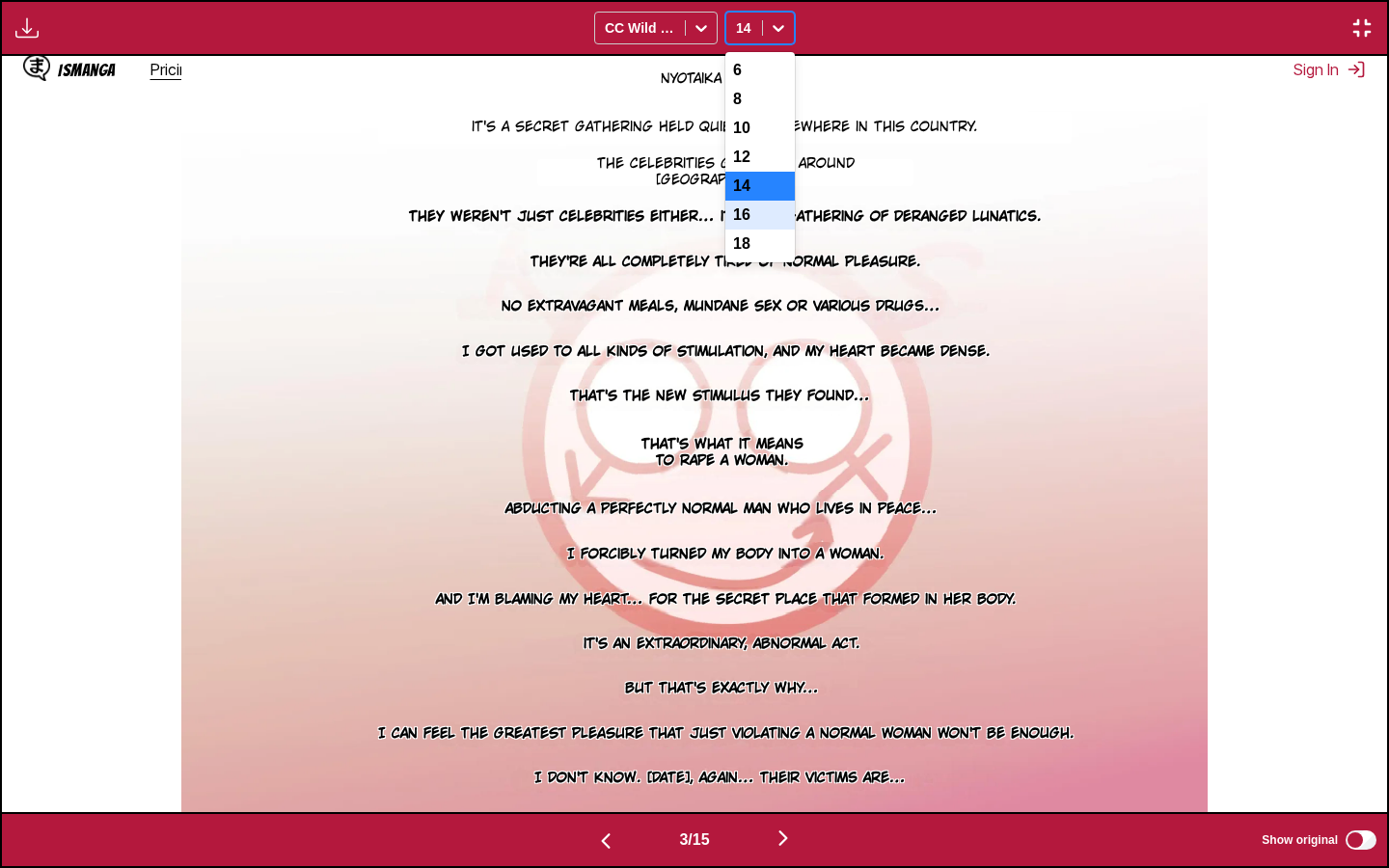 click on "16" at bounding box center [760, 215] 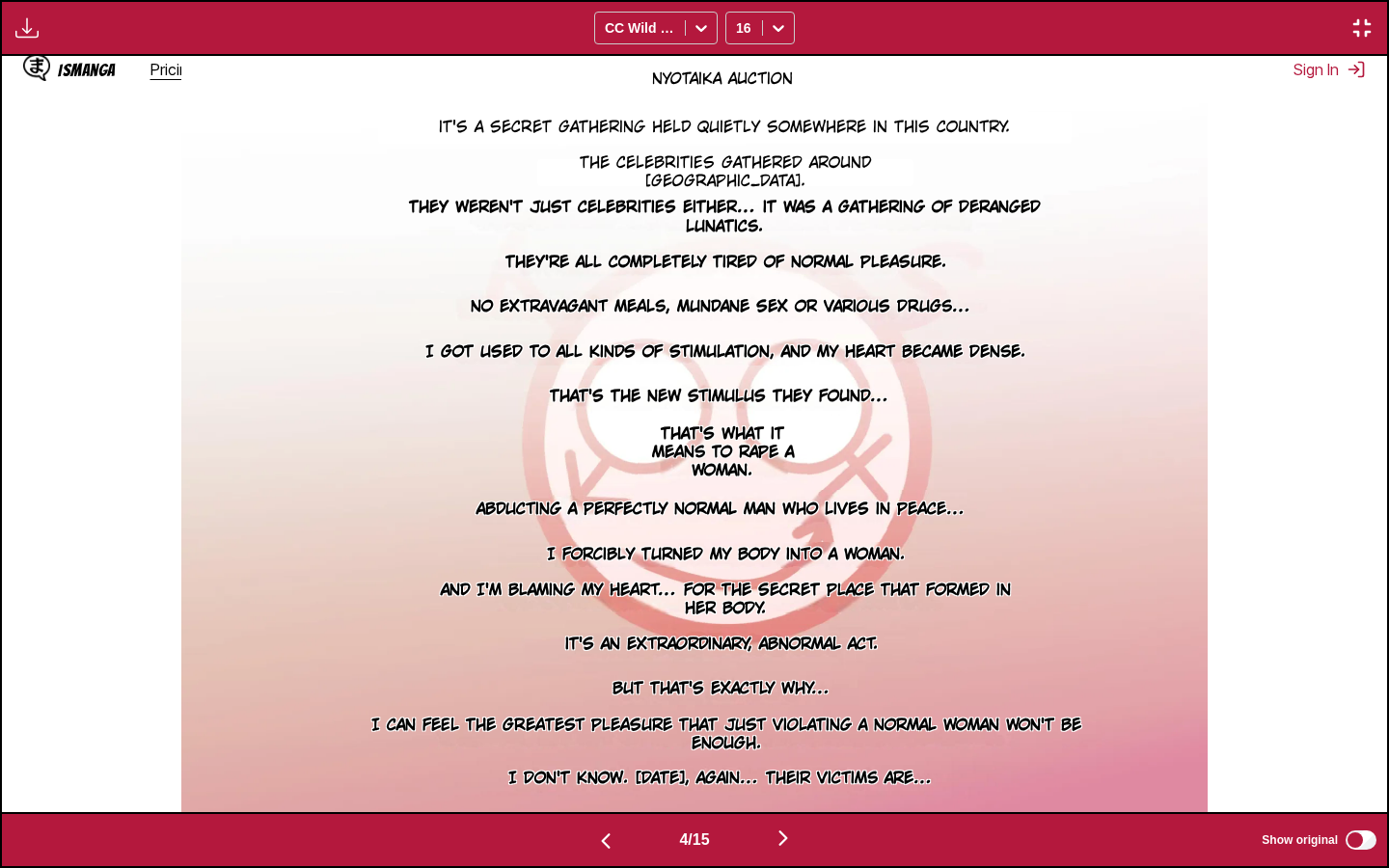 scroll, scrollTop: 0, scrollLeft: 4155, axis: horizontal 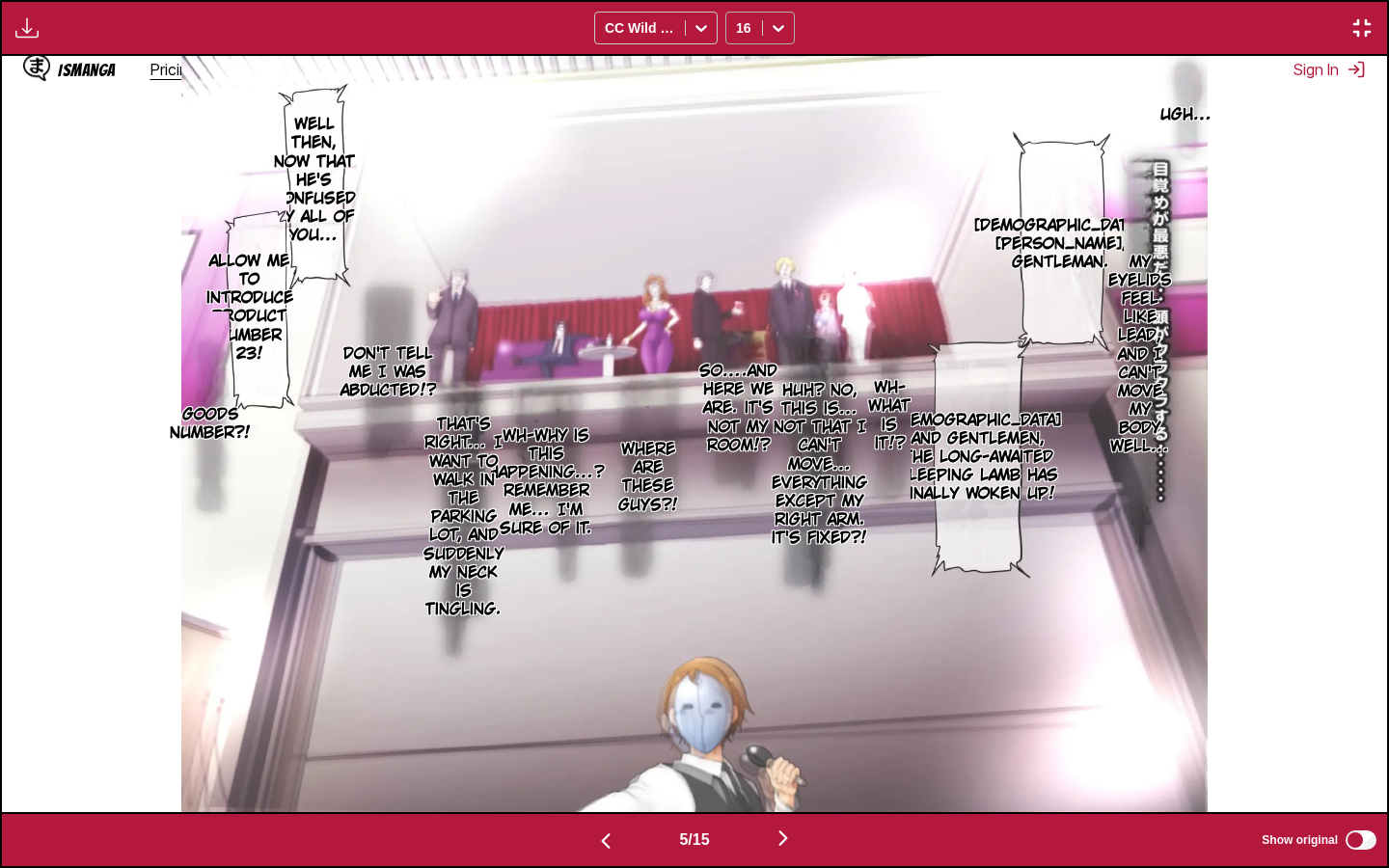 click 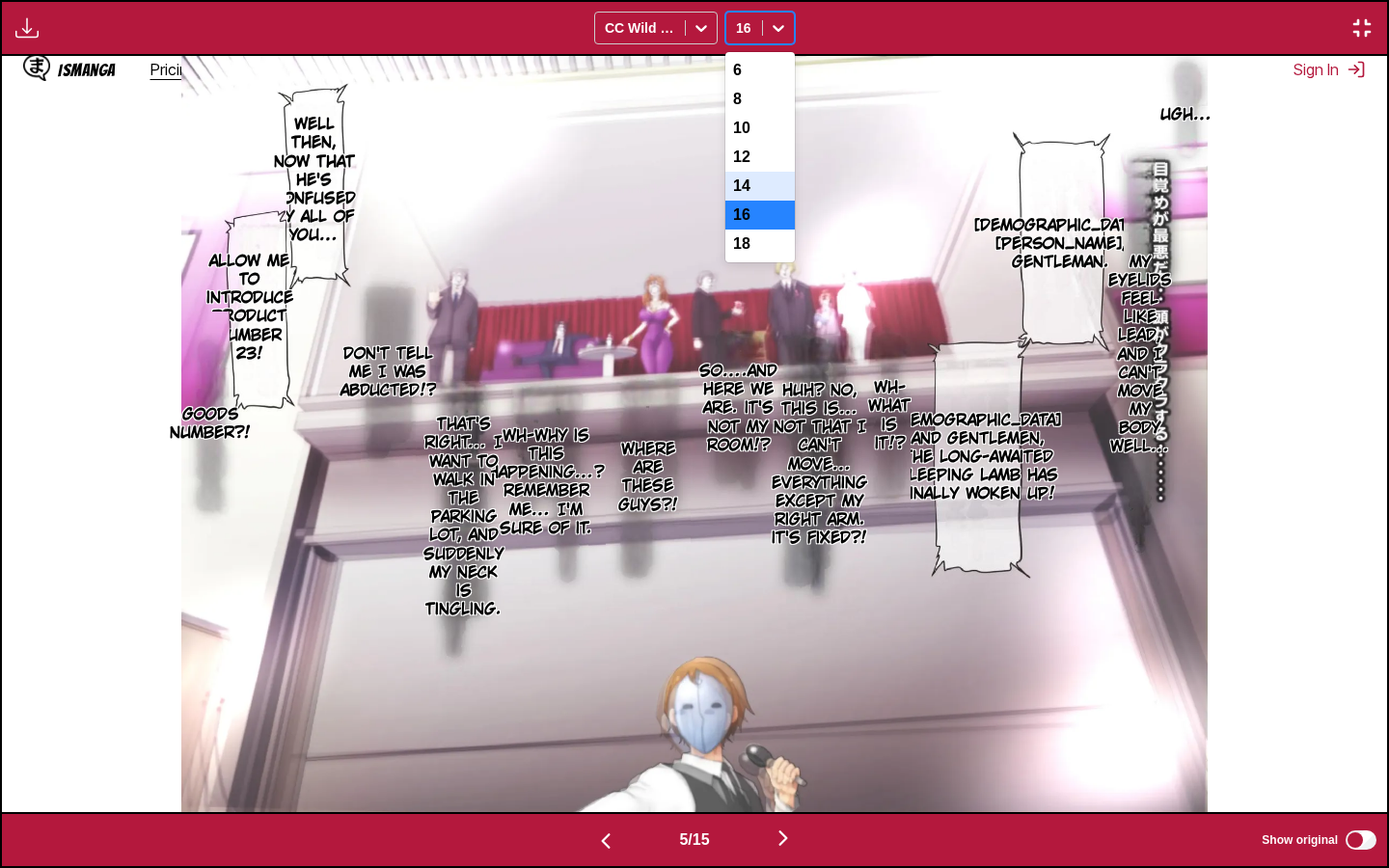 click on "14" at bounding box center [760, 186] 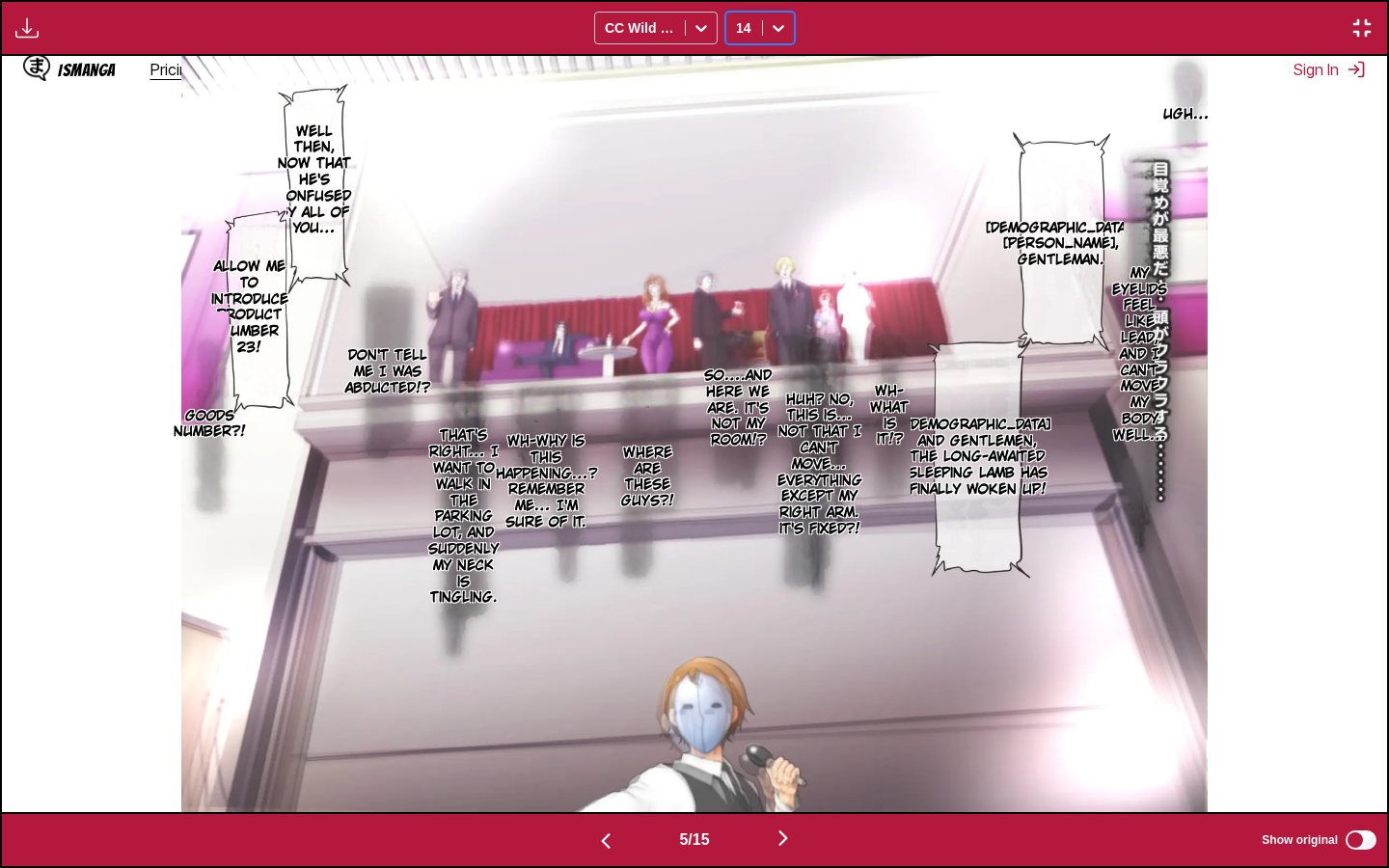 click 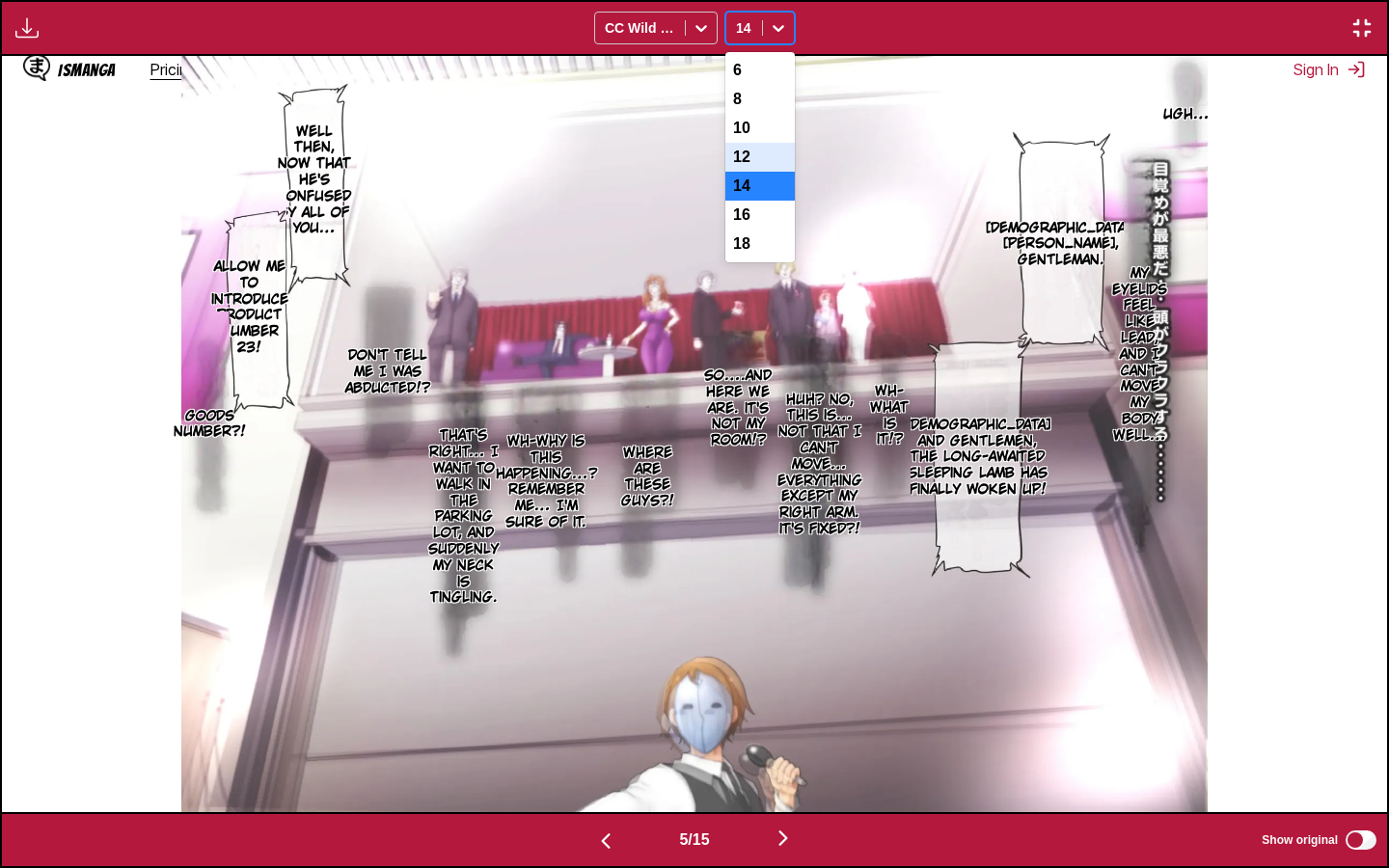 click on "12" at bounding box center [760, 157] 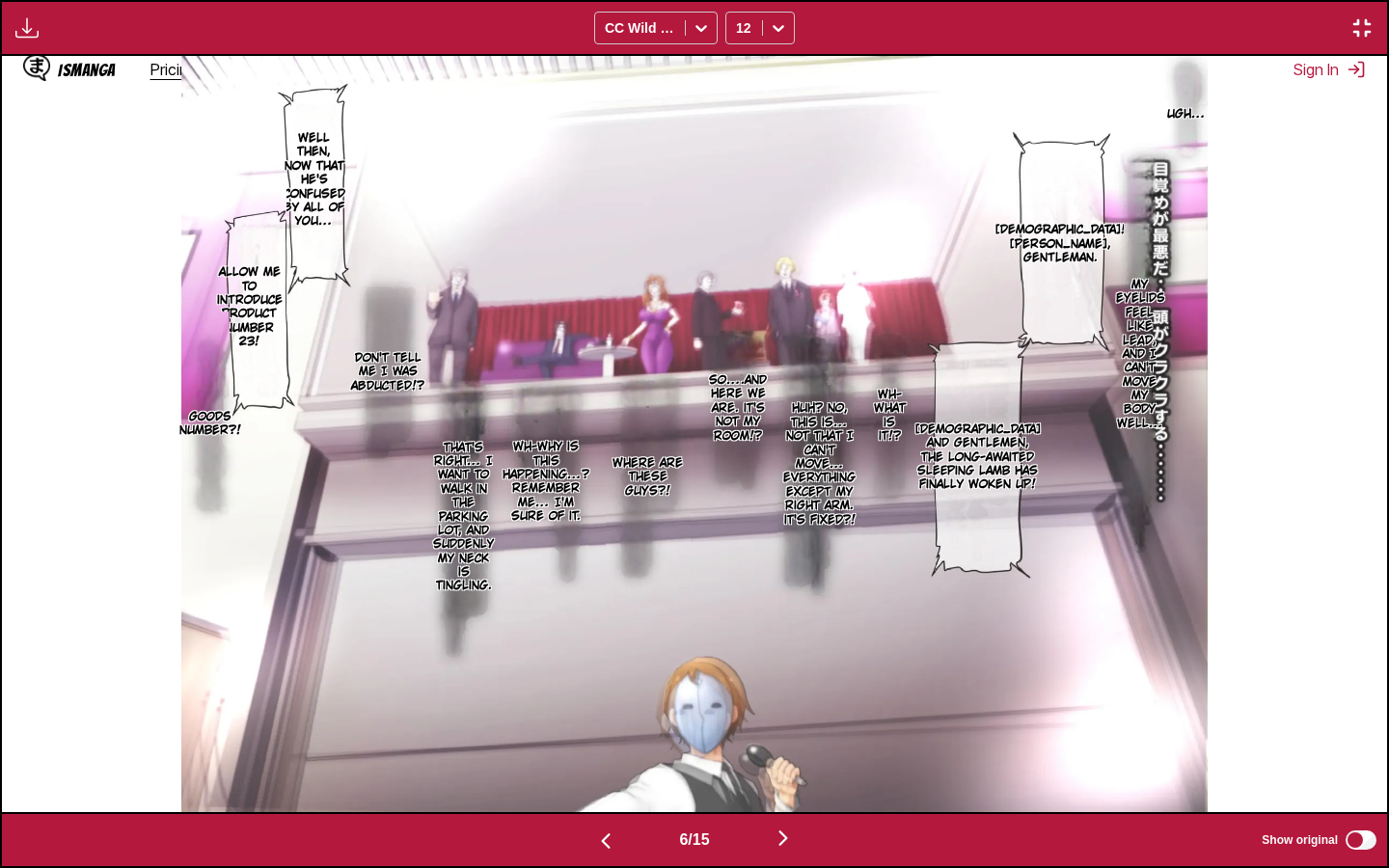 scroll, scrollTop: 0, scrollLeft: 6926, axis: horizontal 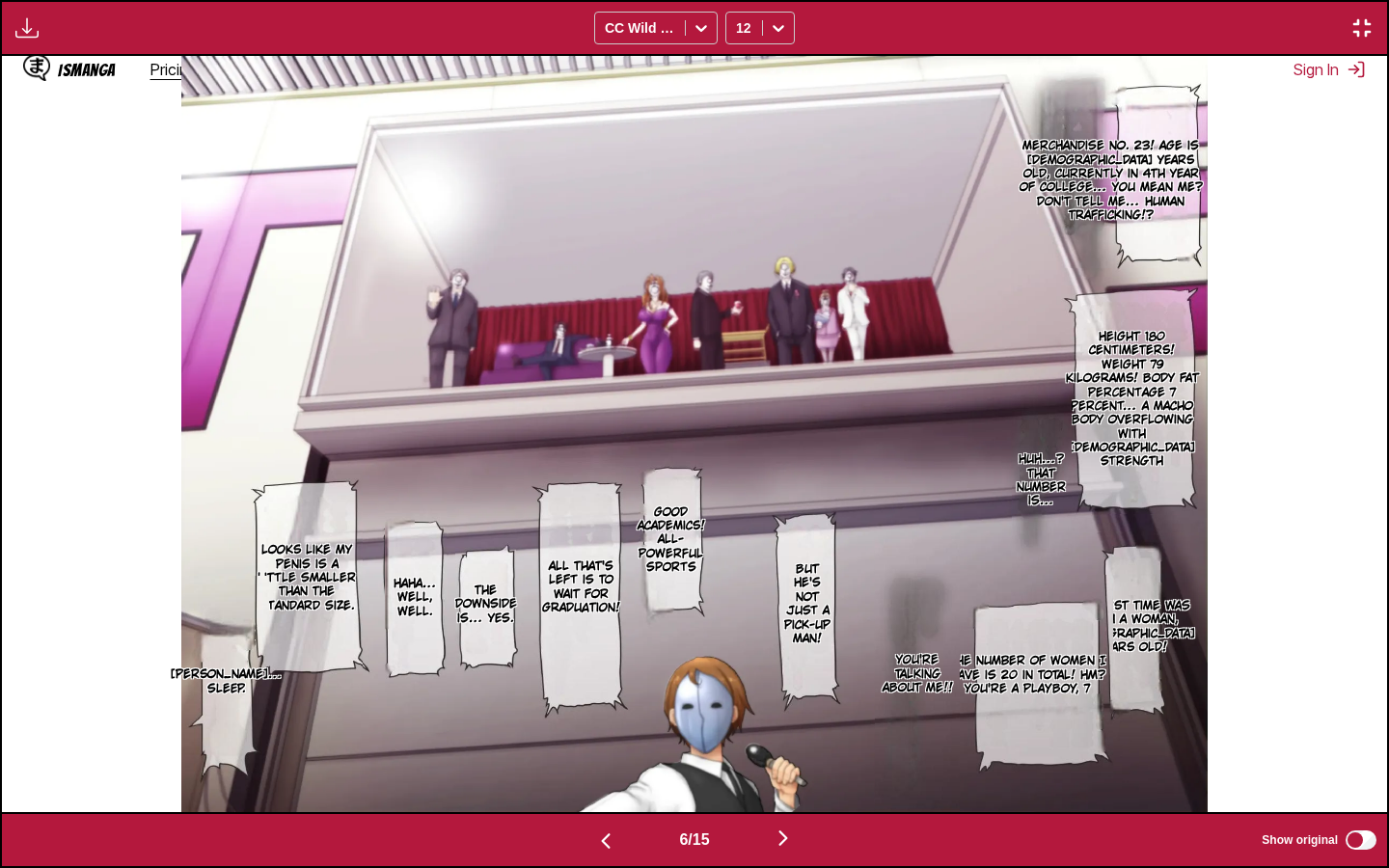 click on "The number of women I have is 20 in total! Hm? You're a playboy, 7" at bounding box center [1027, 675] 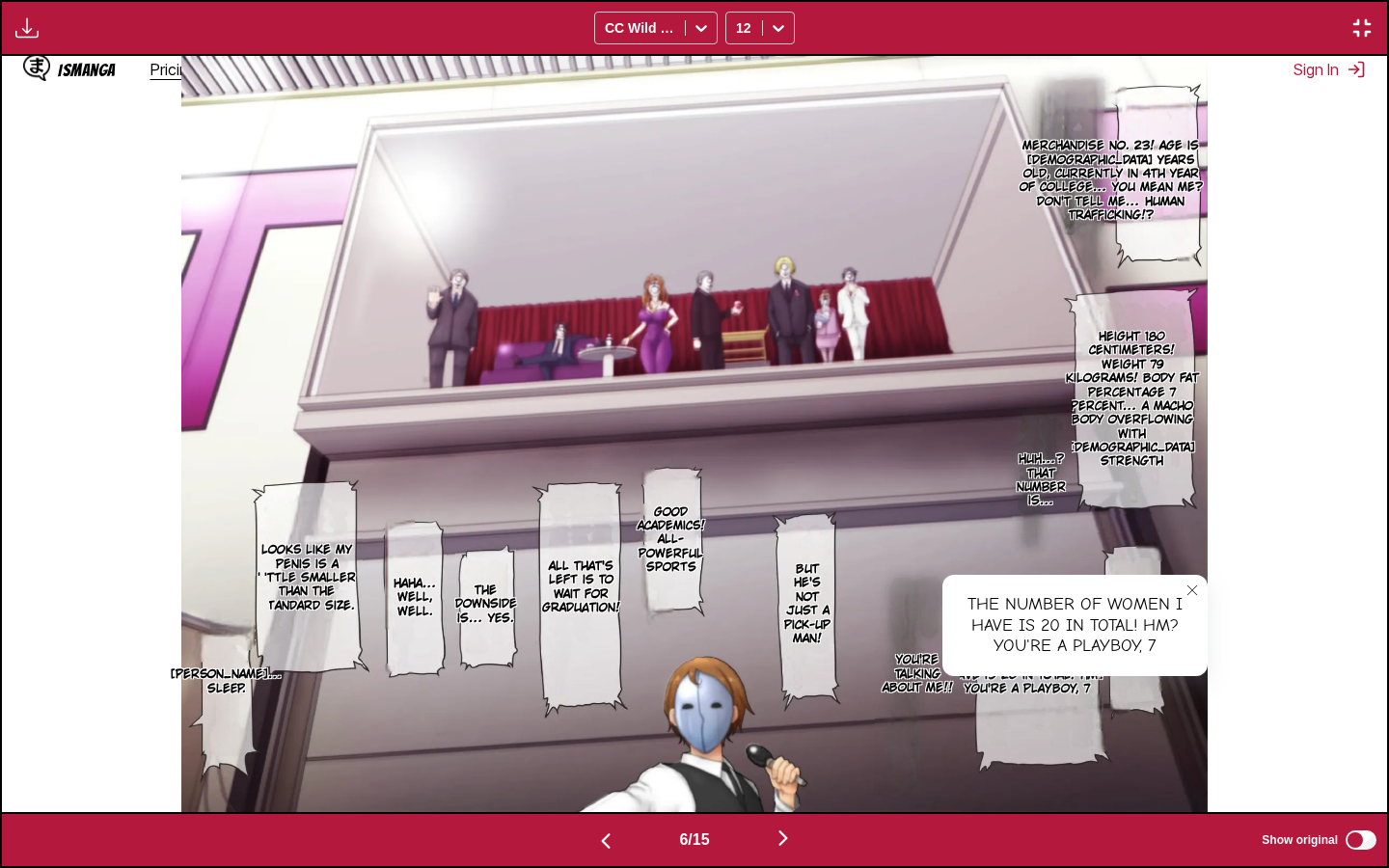 click 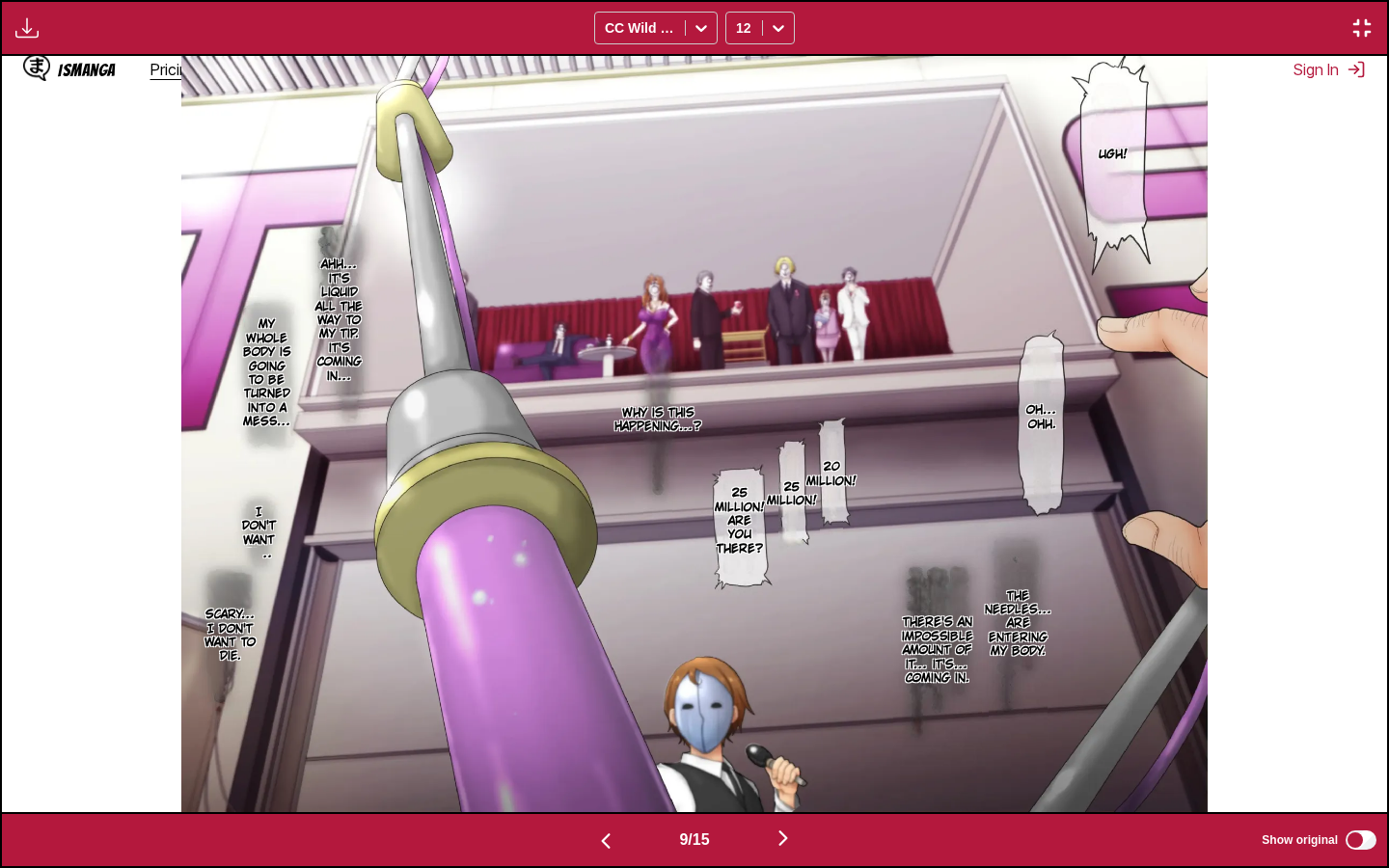 scroll, scrollTop: 0, scrollLeft: 12466, axis: horizontal 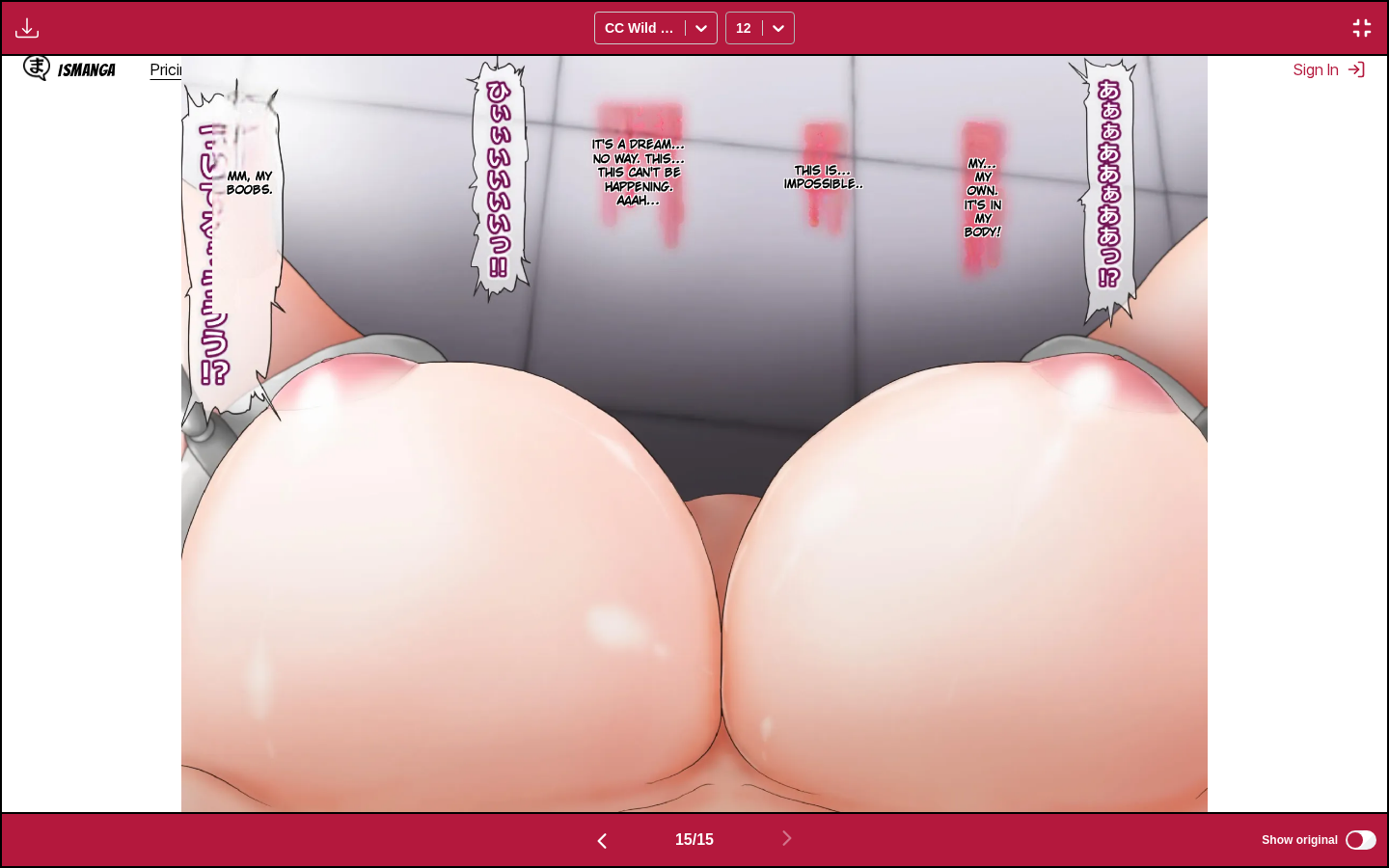 click 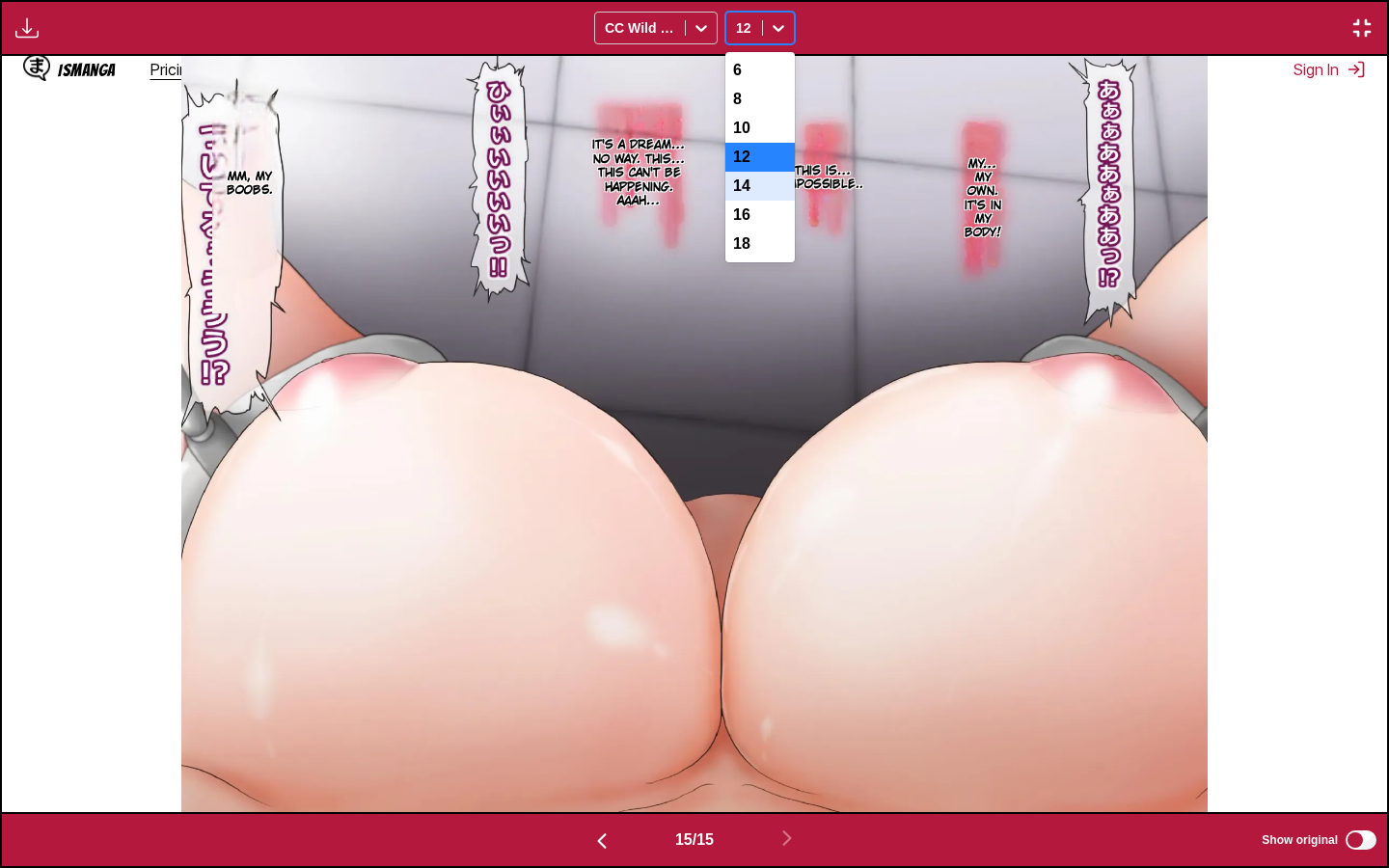 click on "14" at bounding box center [760, 186] 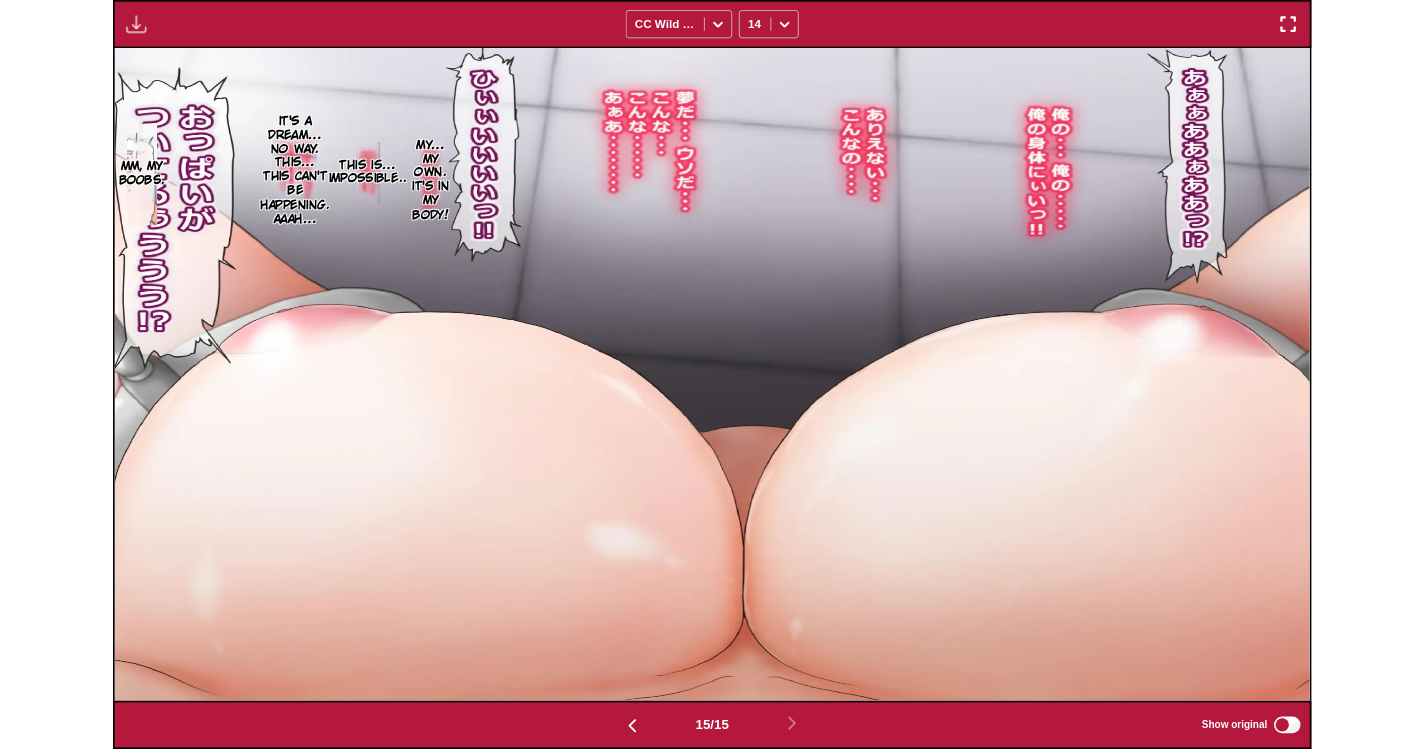 scroll, scrollTop: 522, scrollLeft: 0, axis: vertical 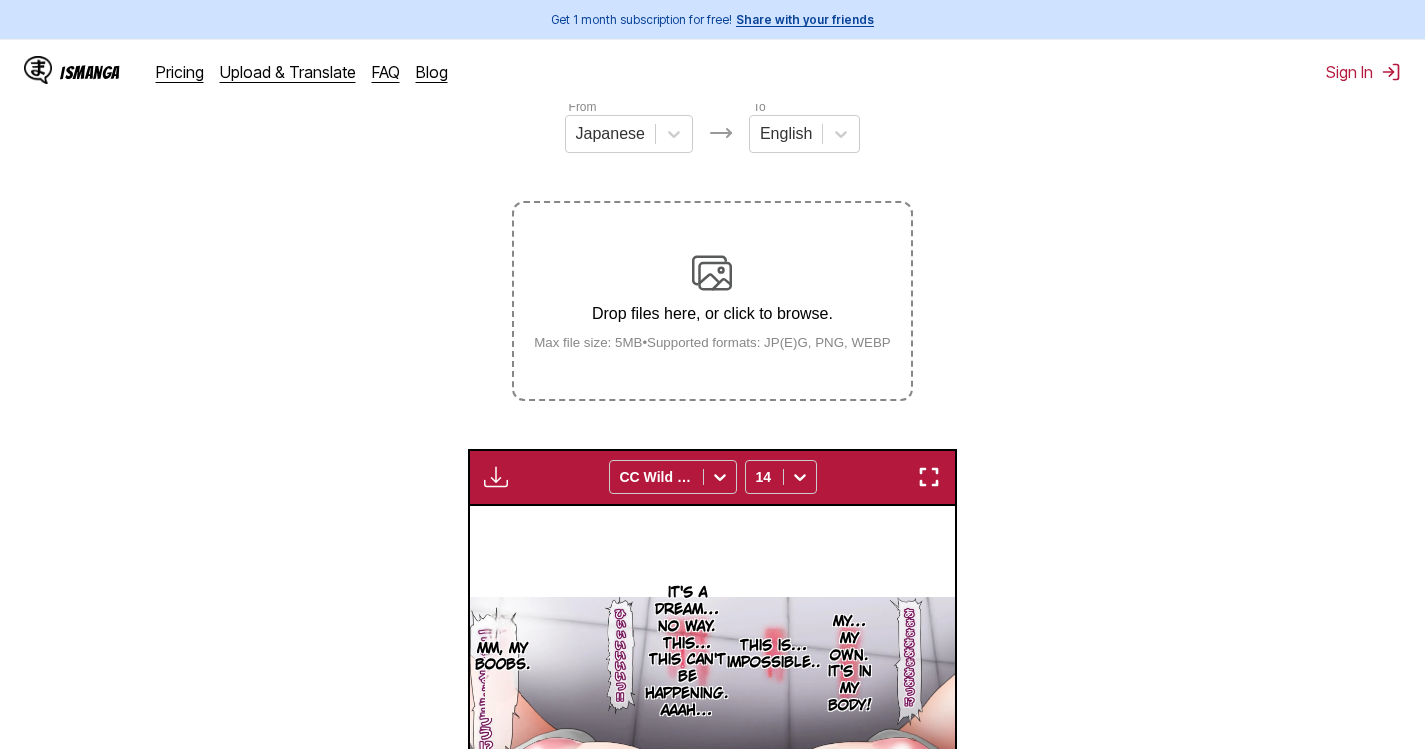 click on "Drop files here, or click to browse. Max file size: 5MB  •  Supported formats: JP(E)G, PNG, WEBP" at bounding box center (712, 301) 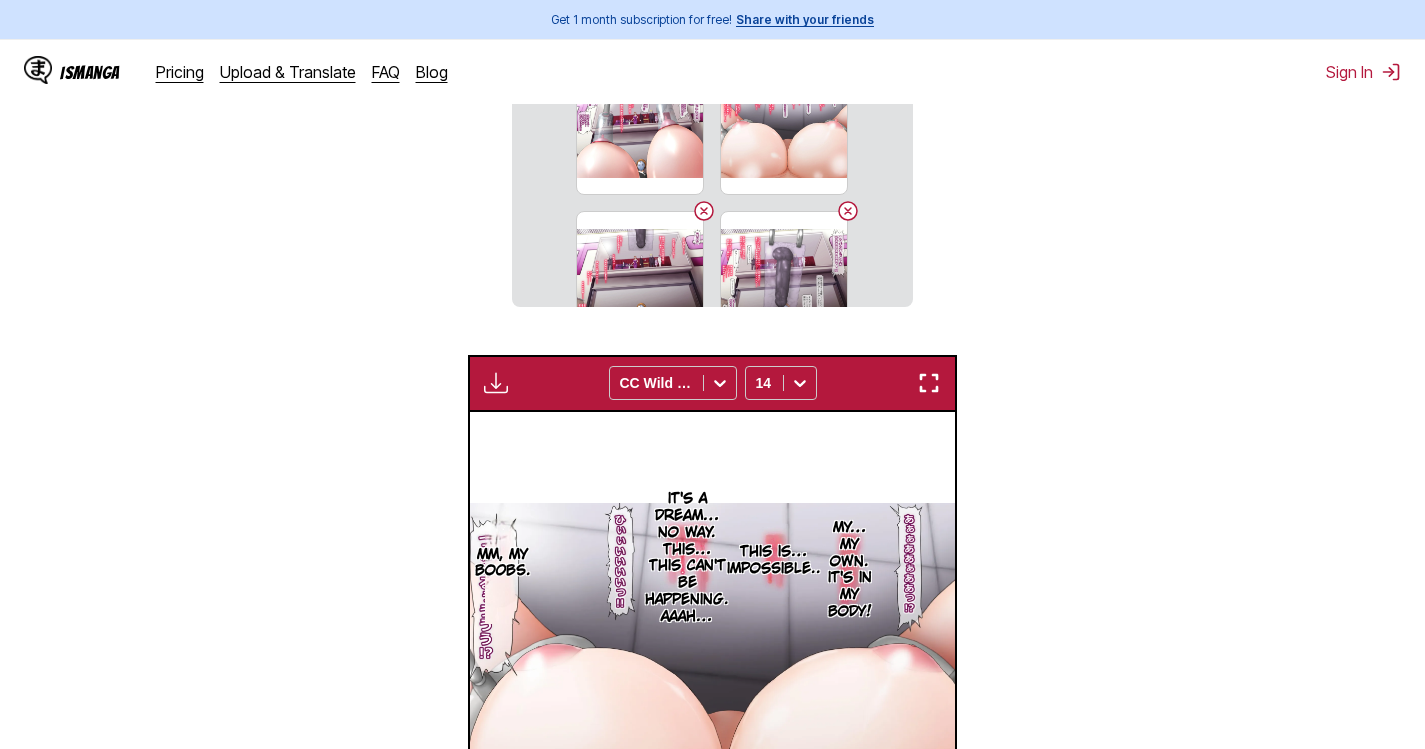 scroll, scrollTop: 900, scrollLeft: 0, axis: vertical 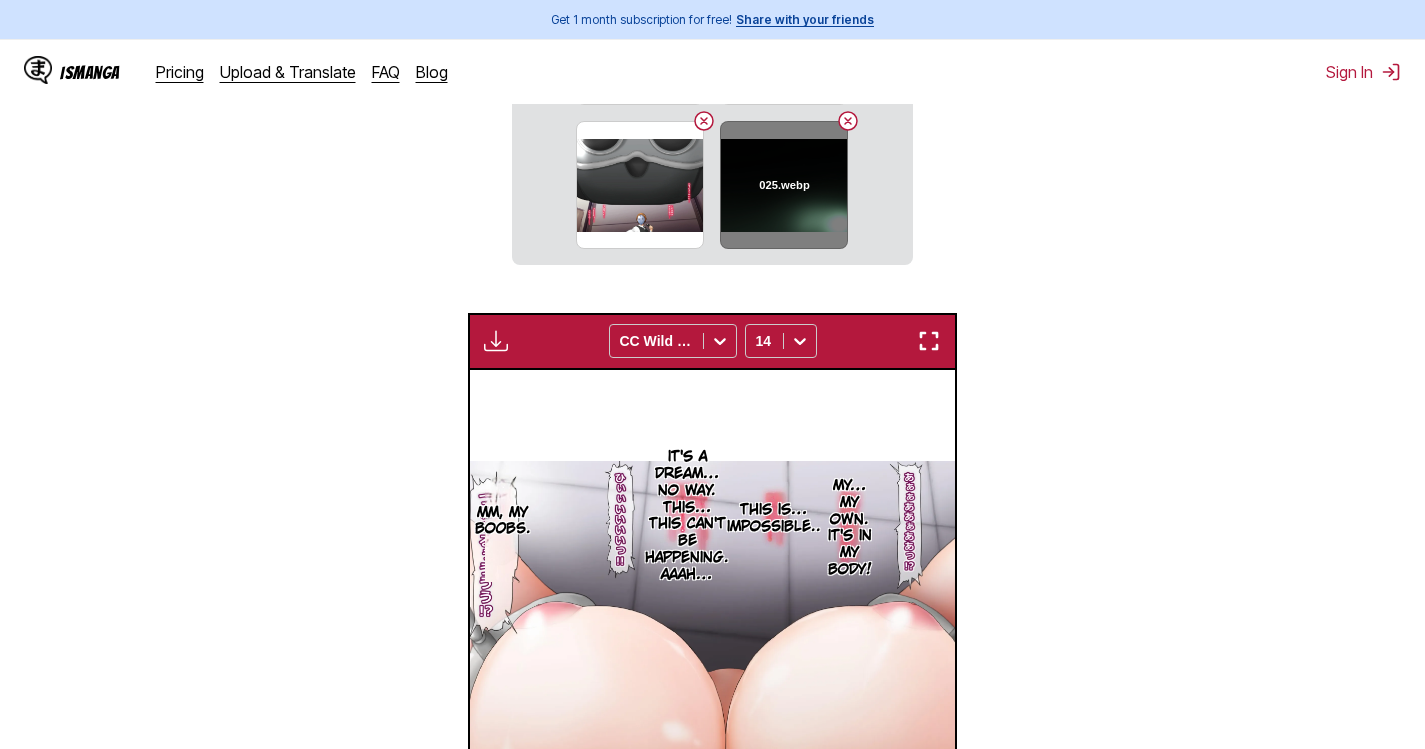 click at bounding box center (848, 121) 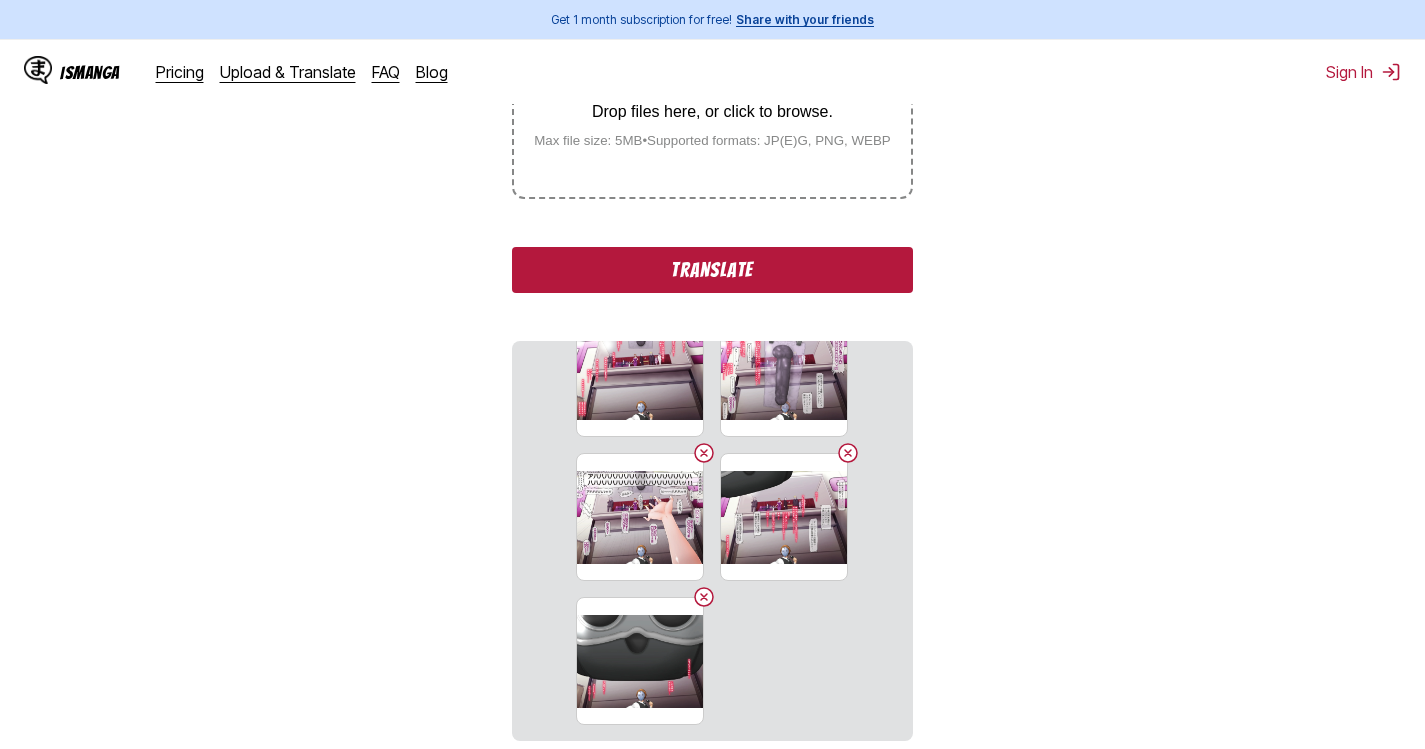 scroll, scrollTop: 500, scrollLeft: 0, axis: vertical 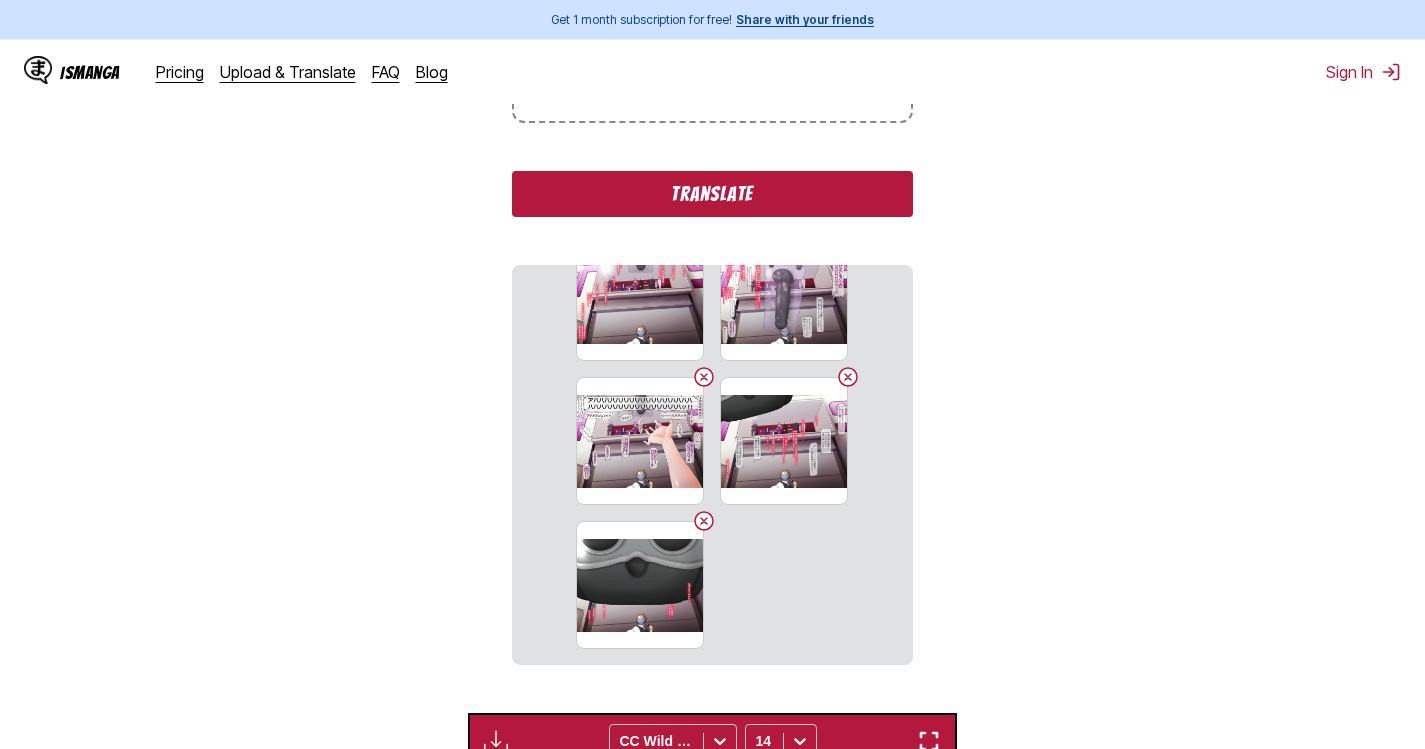 click on "Translate" at bounding box center (712, 194) 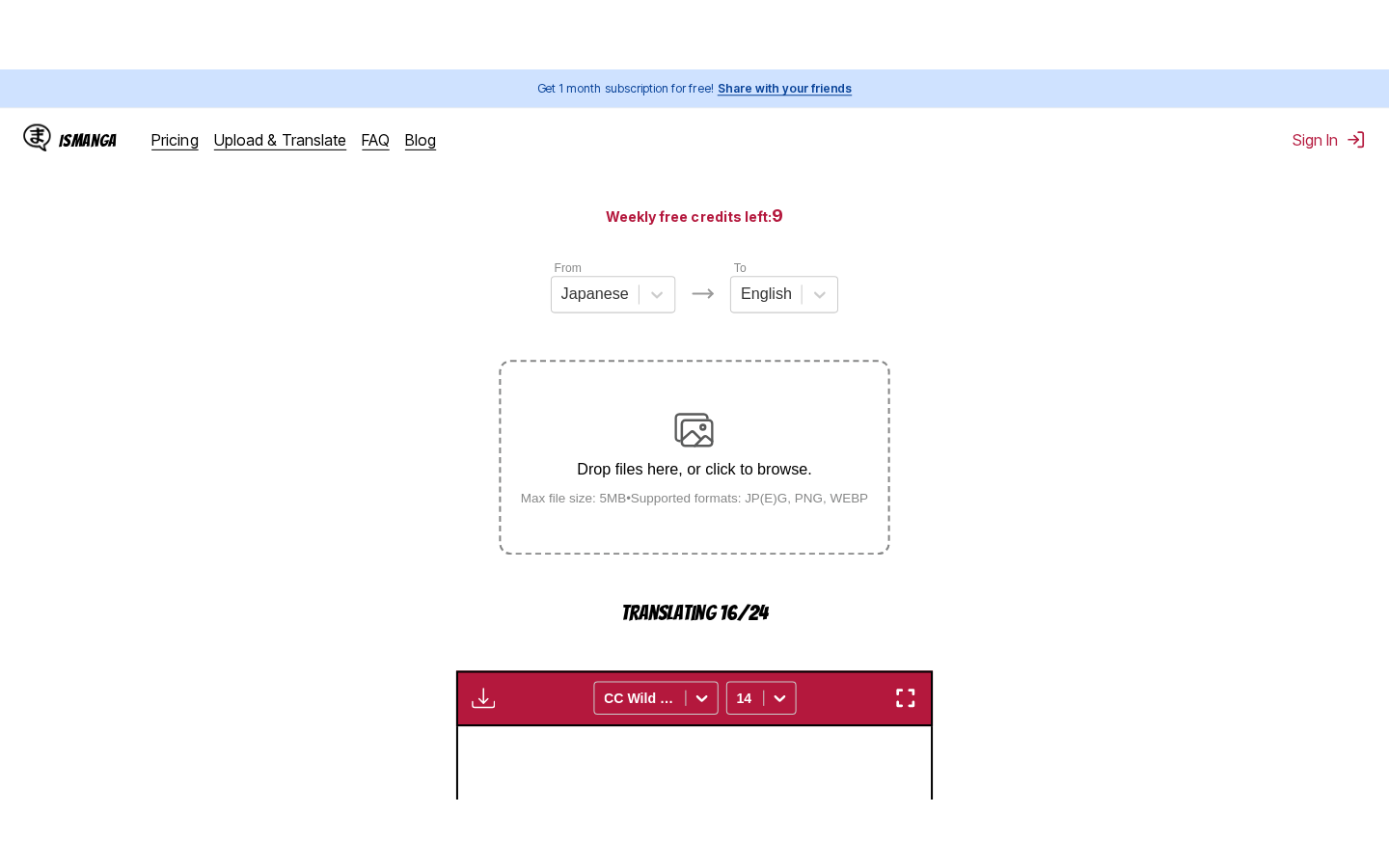 scroll, scrollTop: 96, scrollLeft: 0, axis: vertical 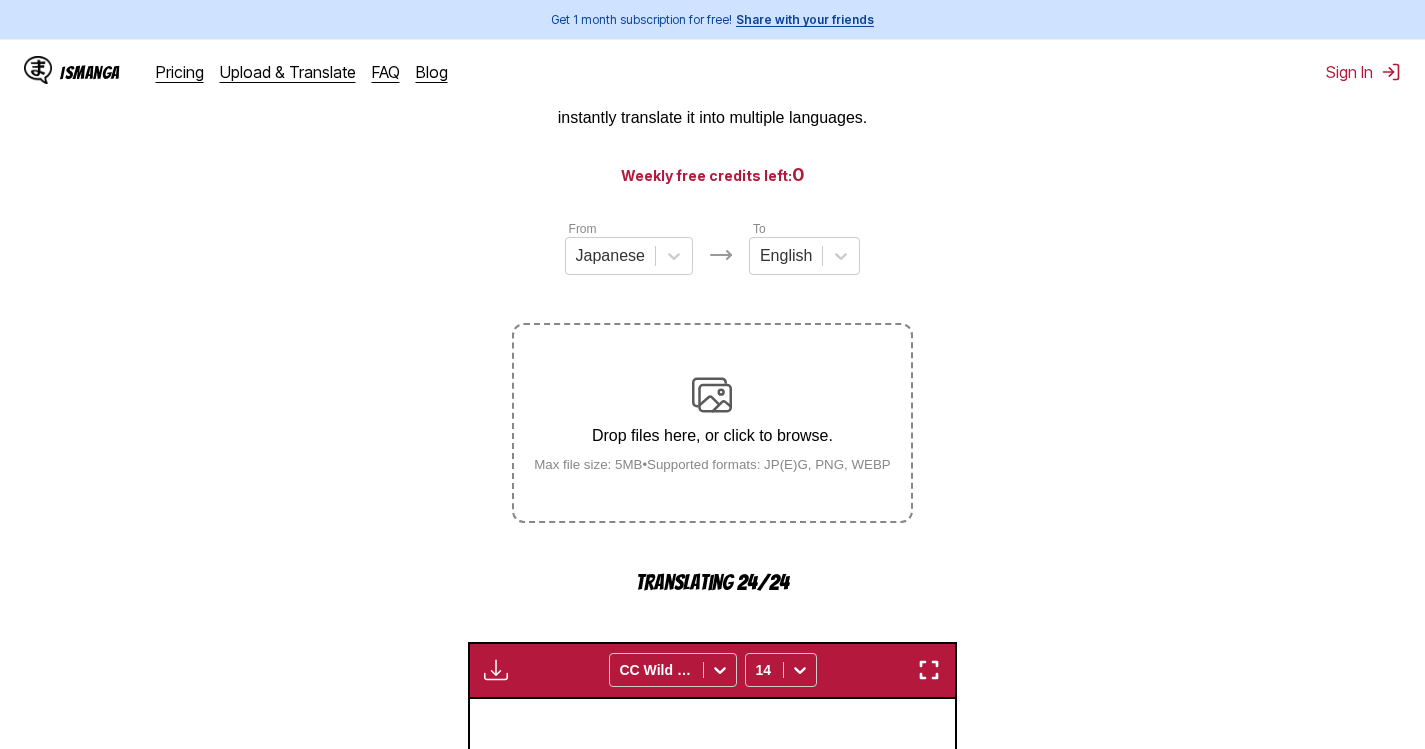 click at bounding box center [929, 670] 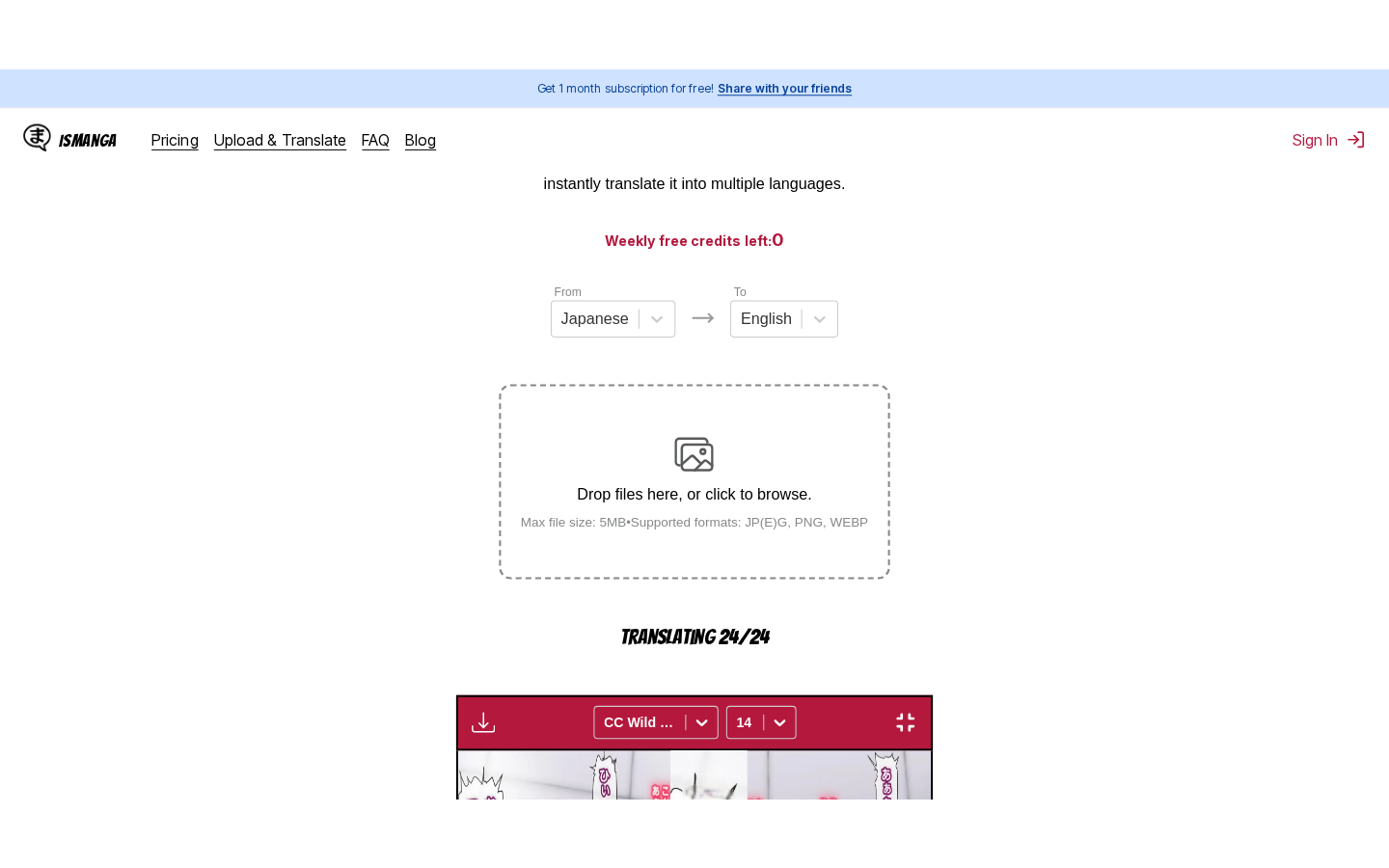 scroll, scrollTop: 0, scrollLeft: 19392, axis: horizontal 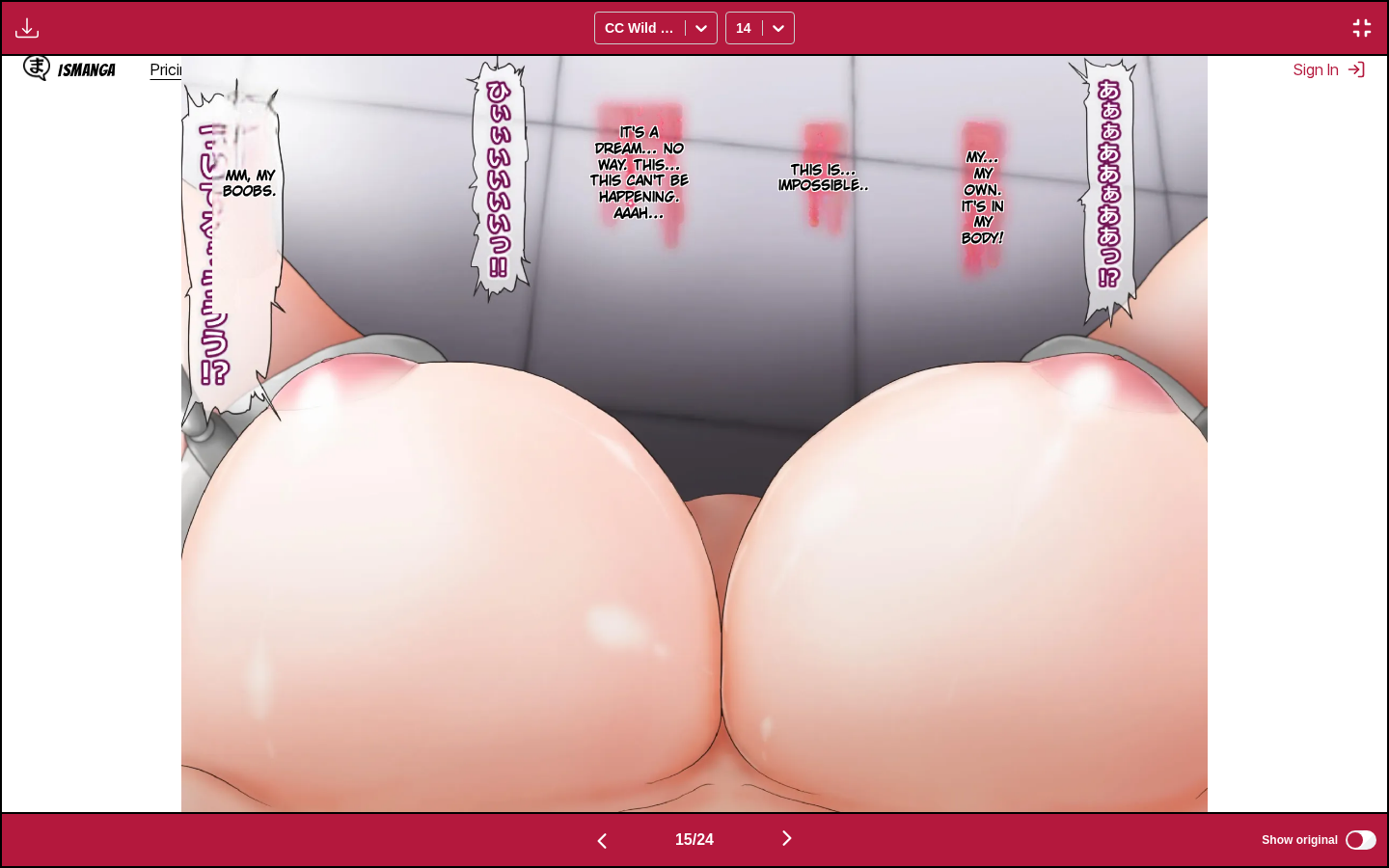 type 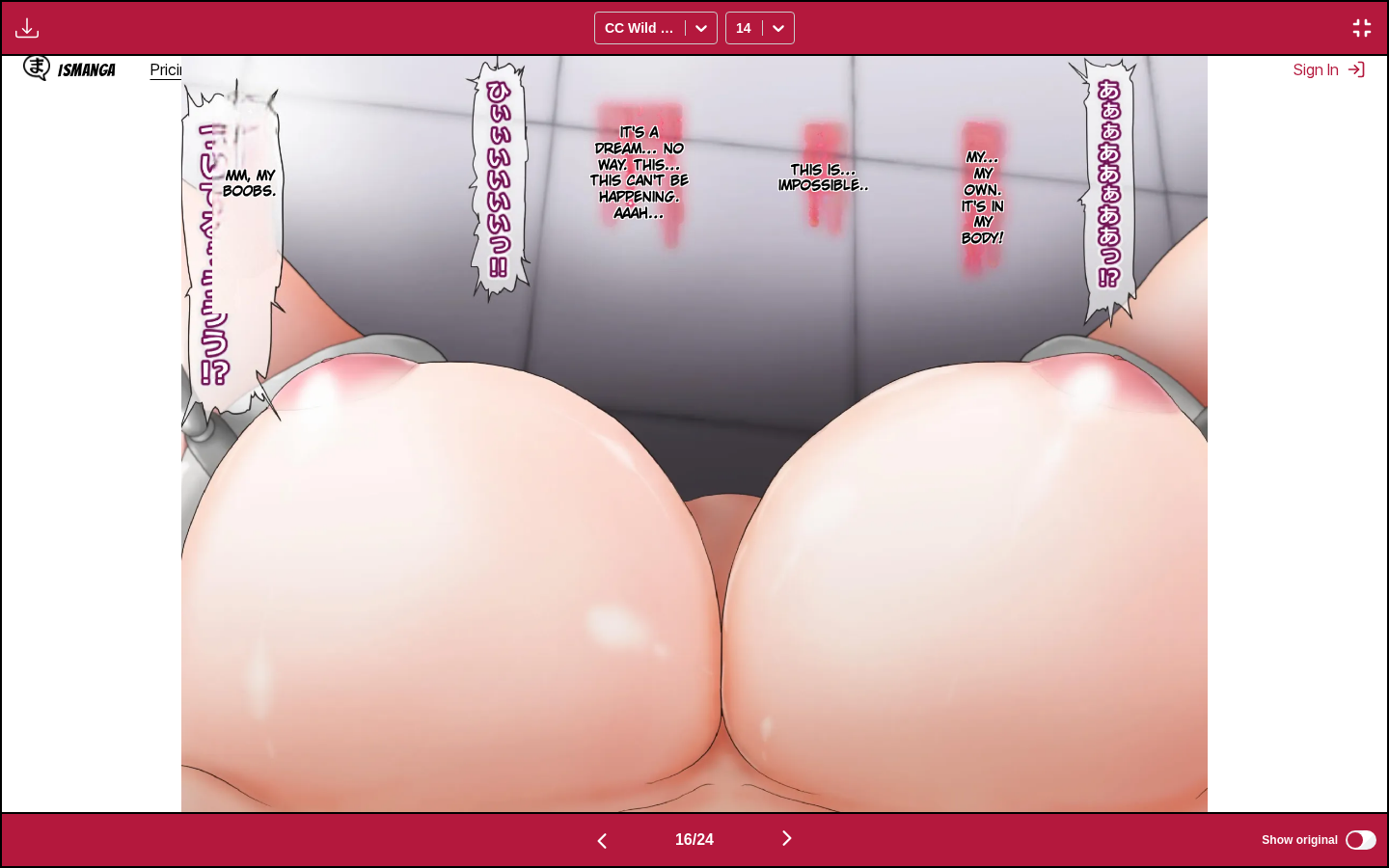 scroll, scrollTop: 0, scrollLeft: 20777, axis: horizontal 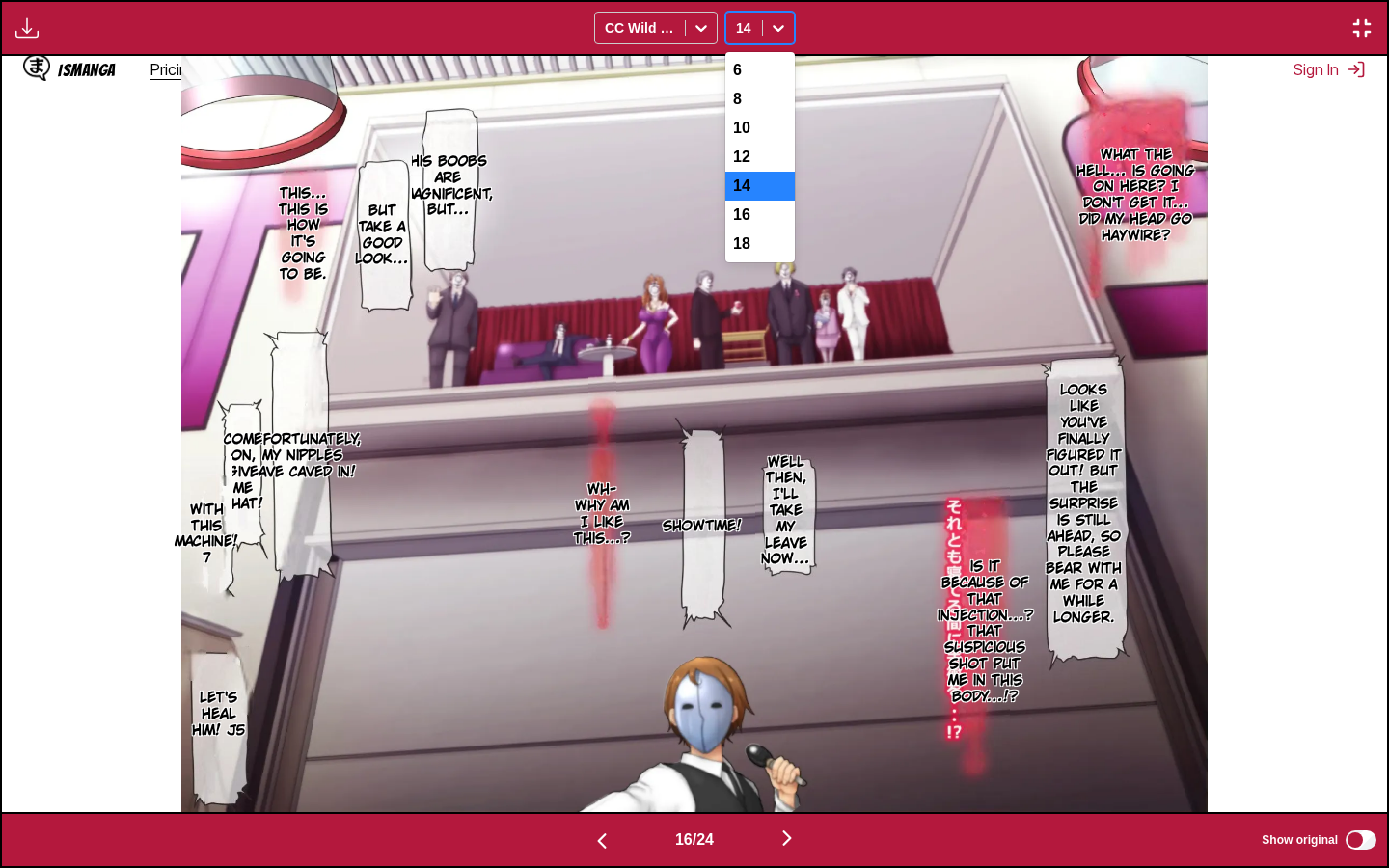 click 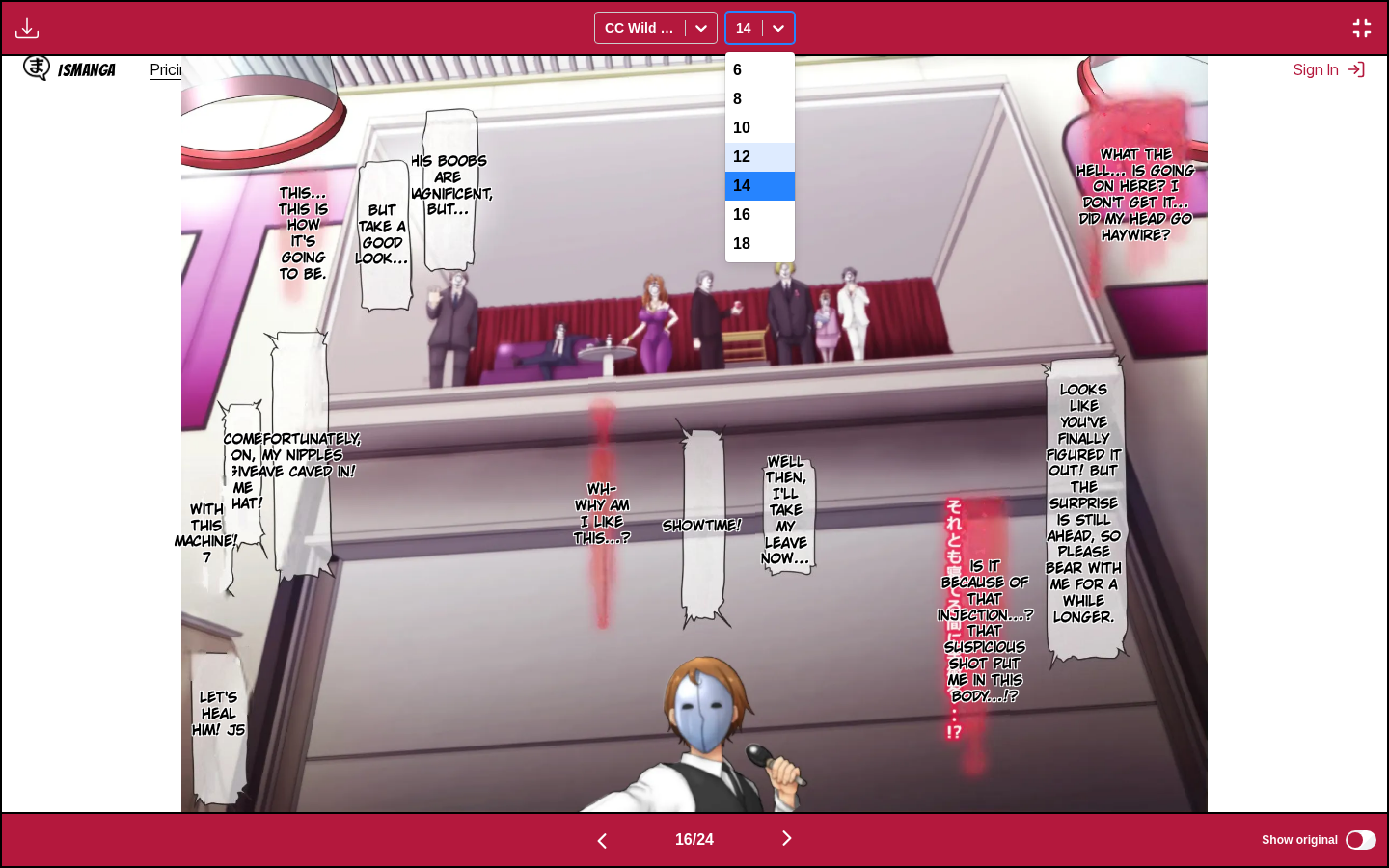 click on "12" at bounding box center [760, 157] 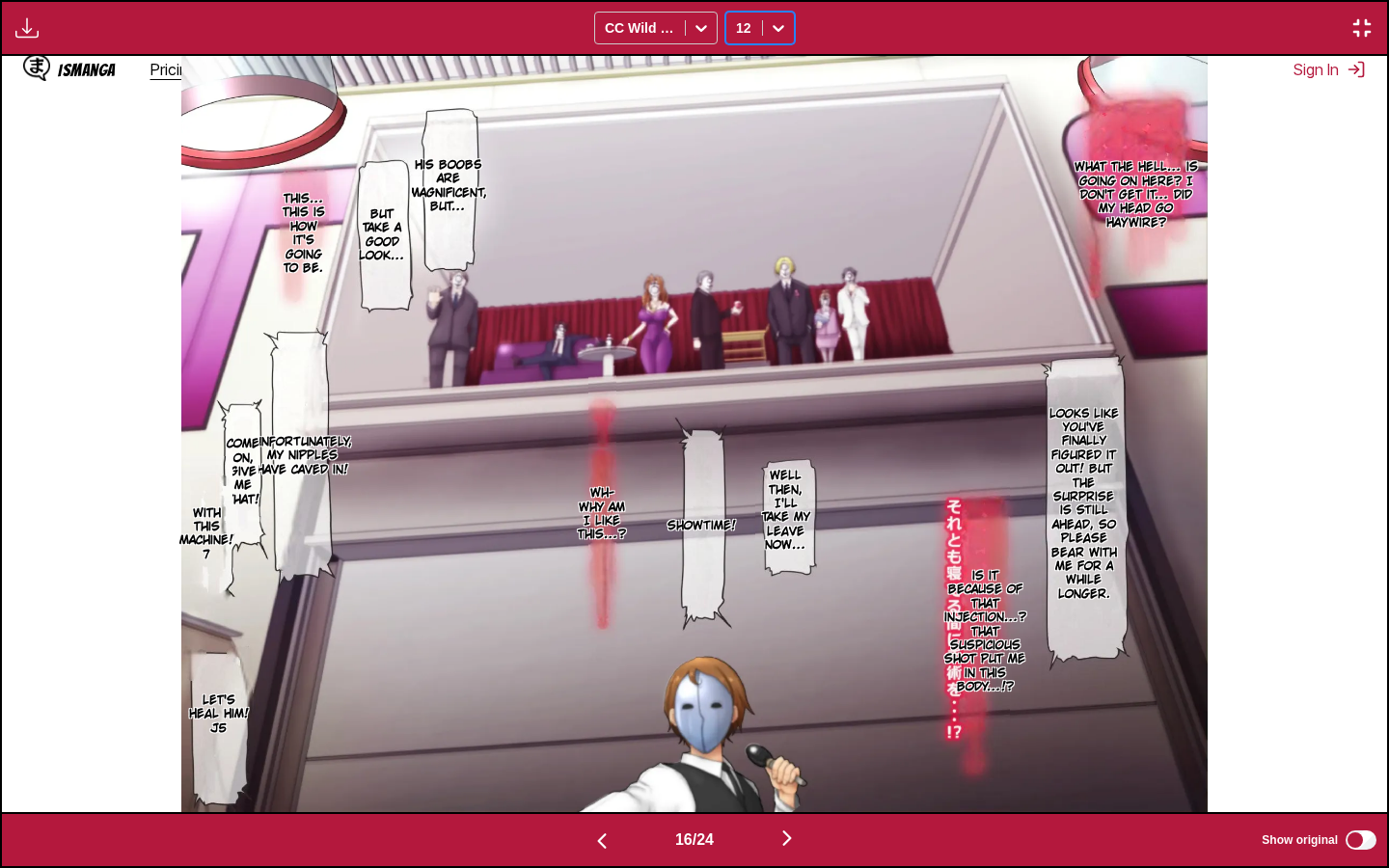 click on "Unfortunately, my nipples have caved in!" at bounding box center (303, 456) 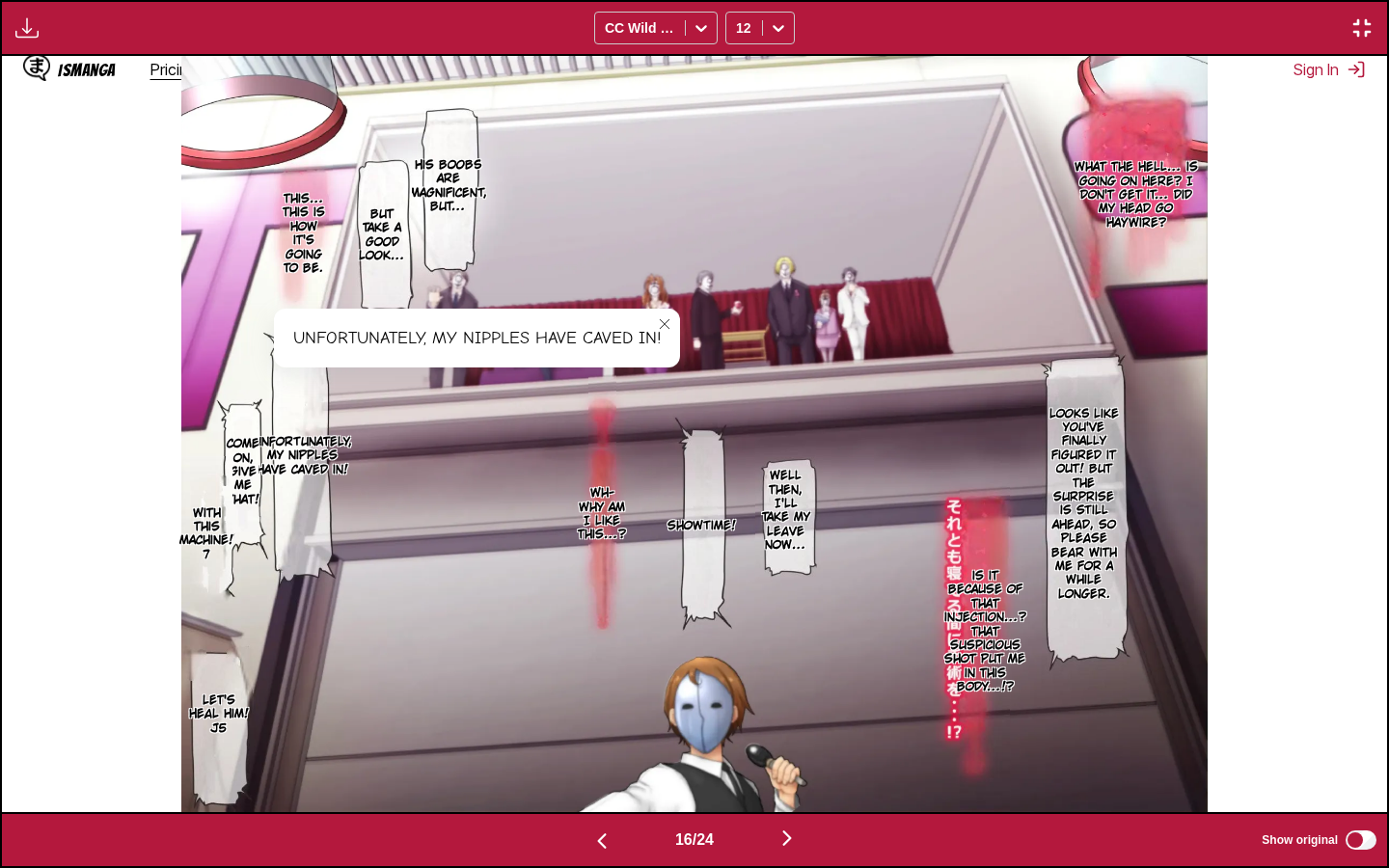 click at bounding box center [665, 324] 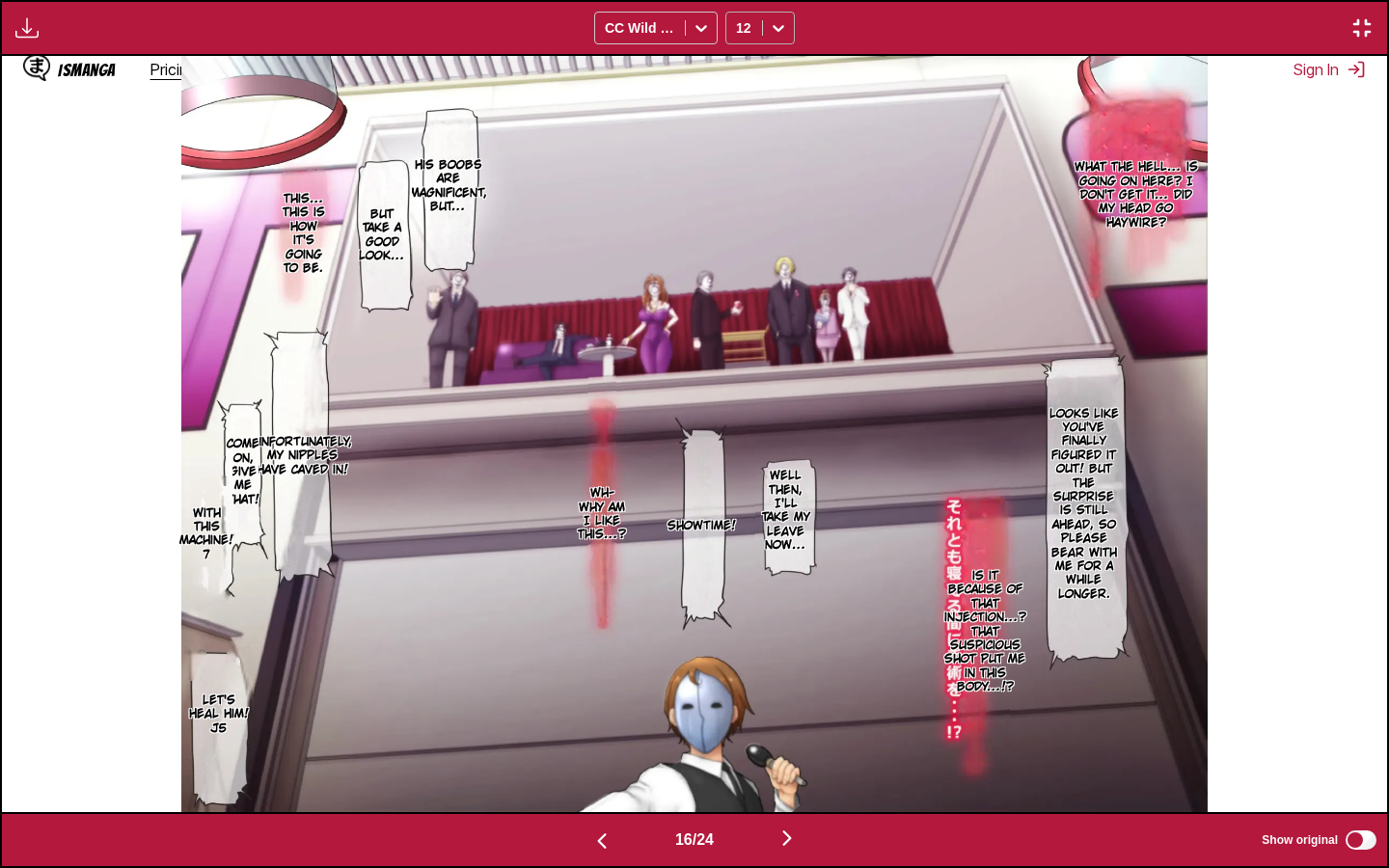 click 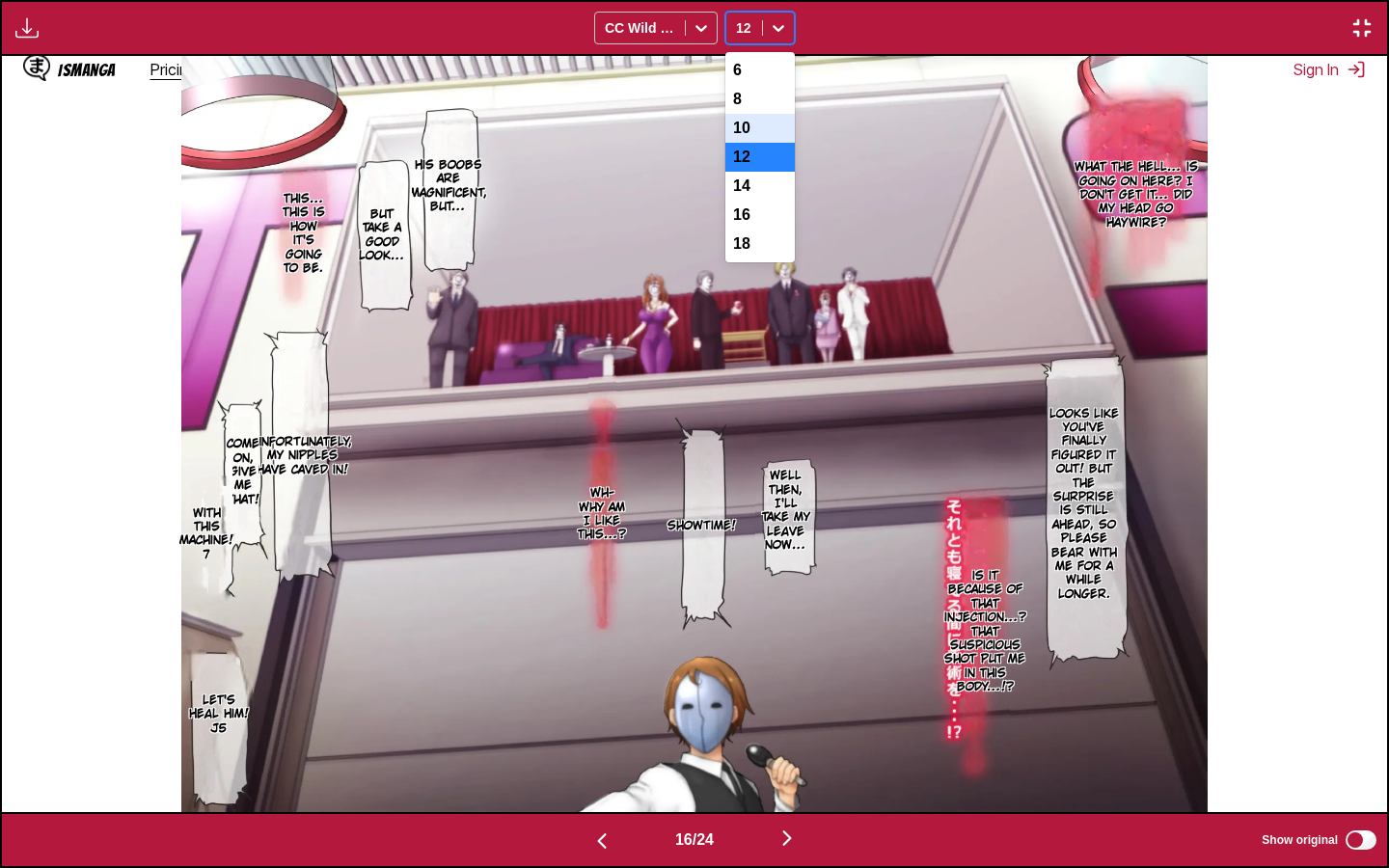 click on "10" at bounding box center (760, 128) 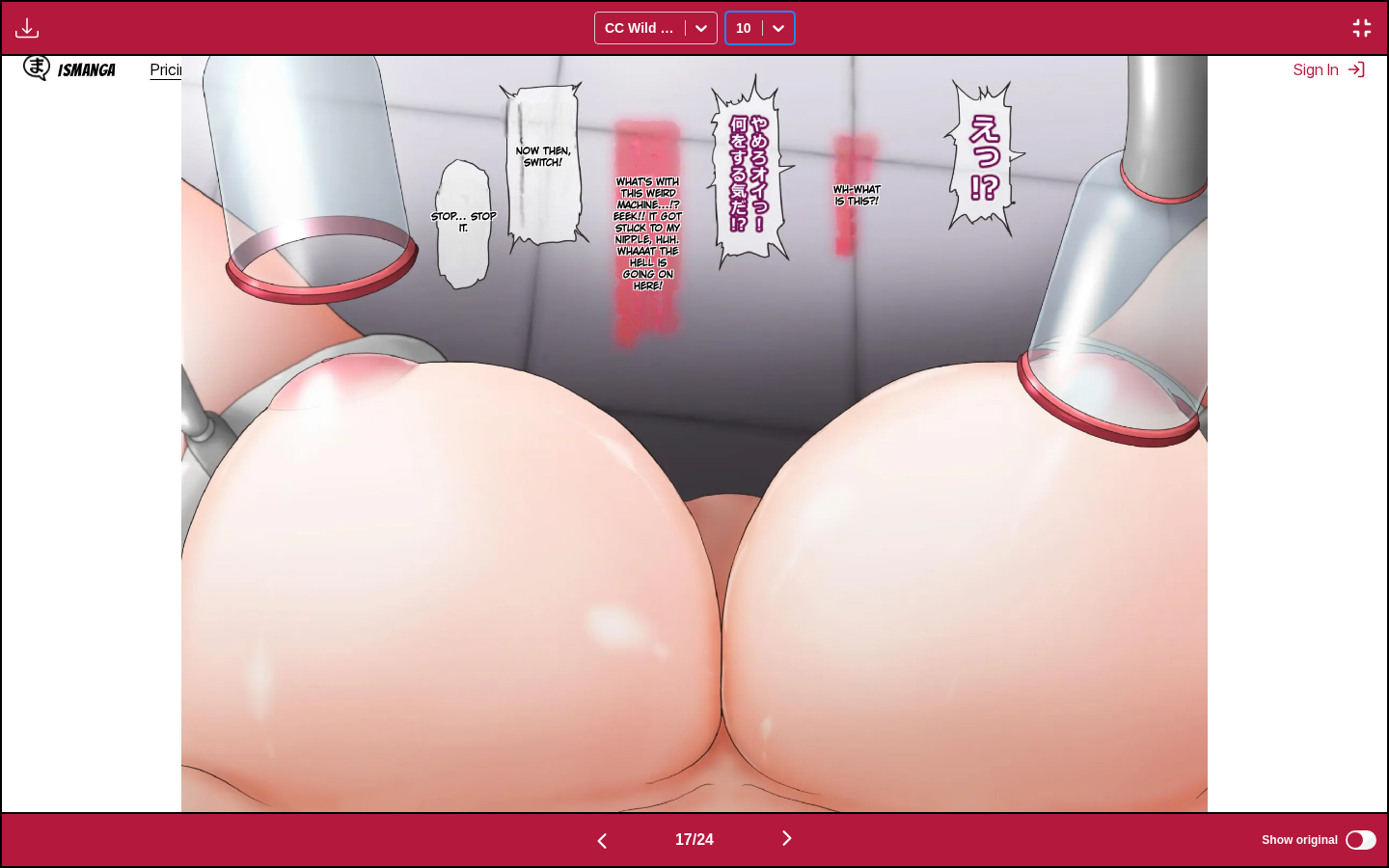 scroll, scrollTop: 0, scrollLeft: 23547, axis: horizontal 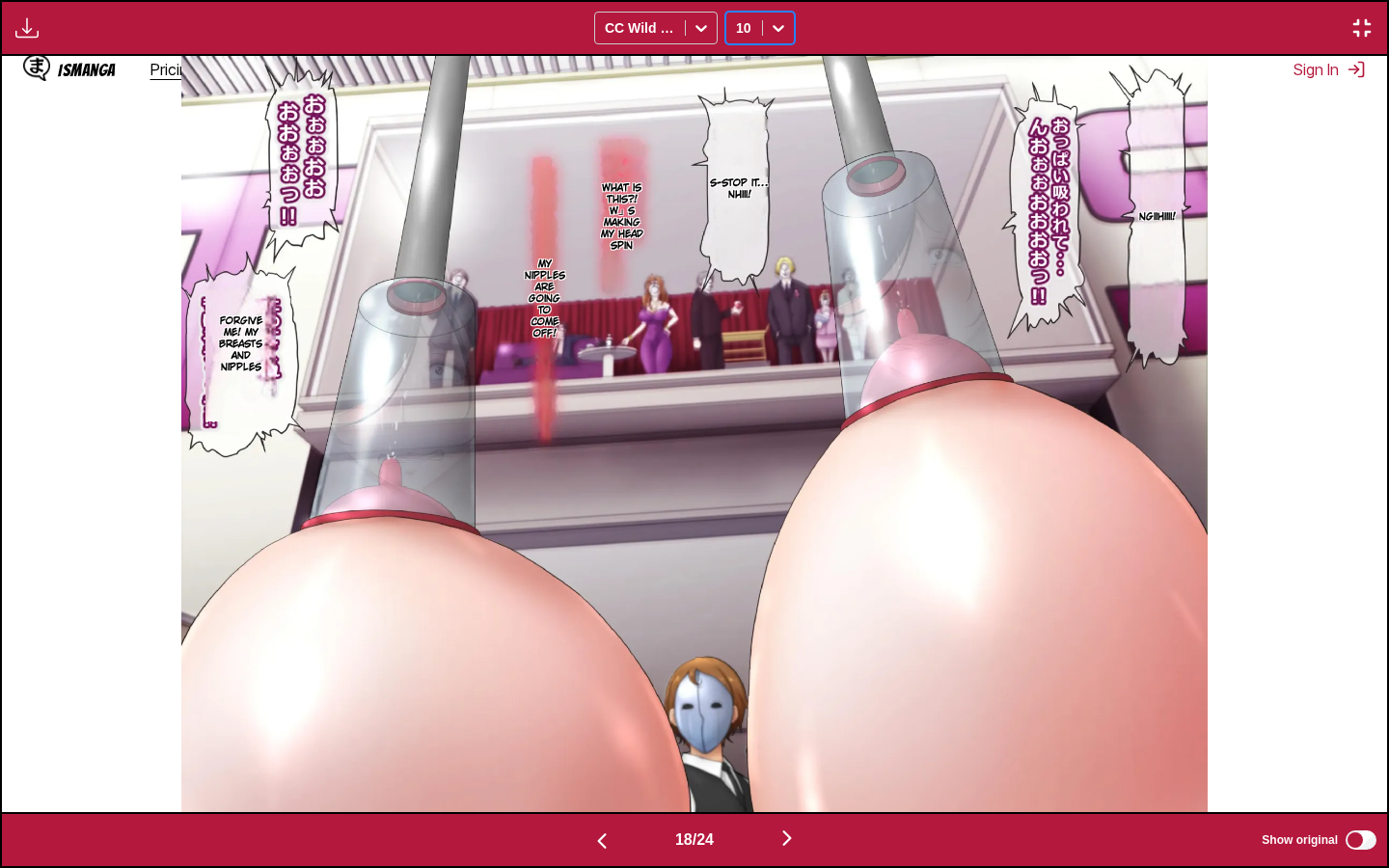 click 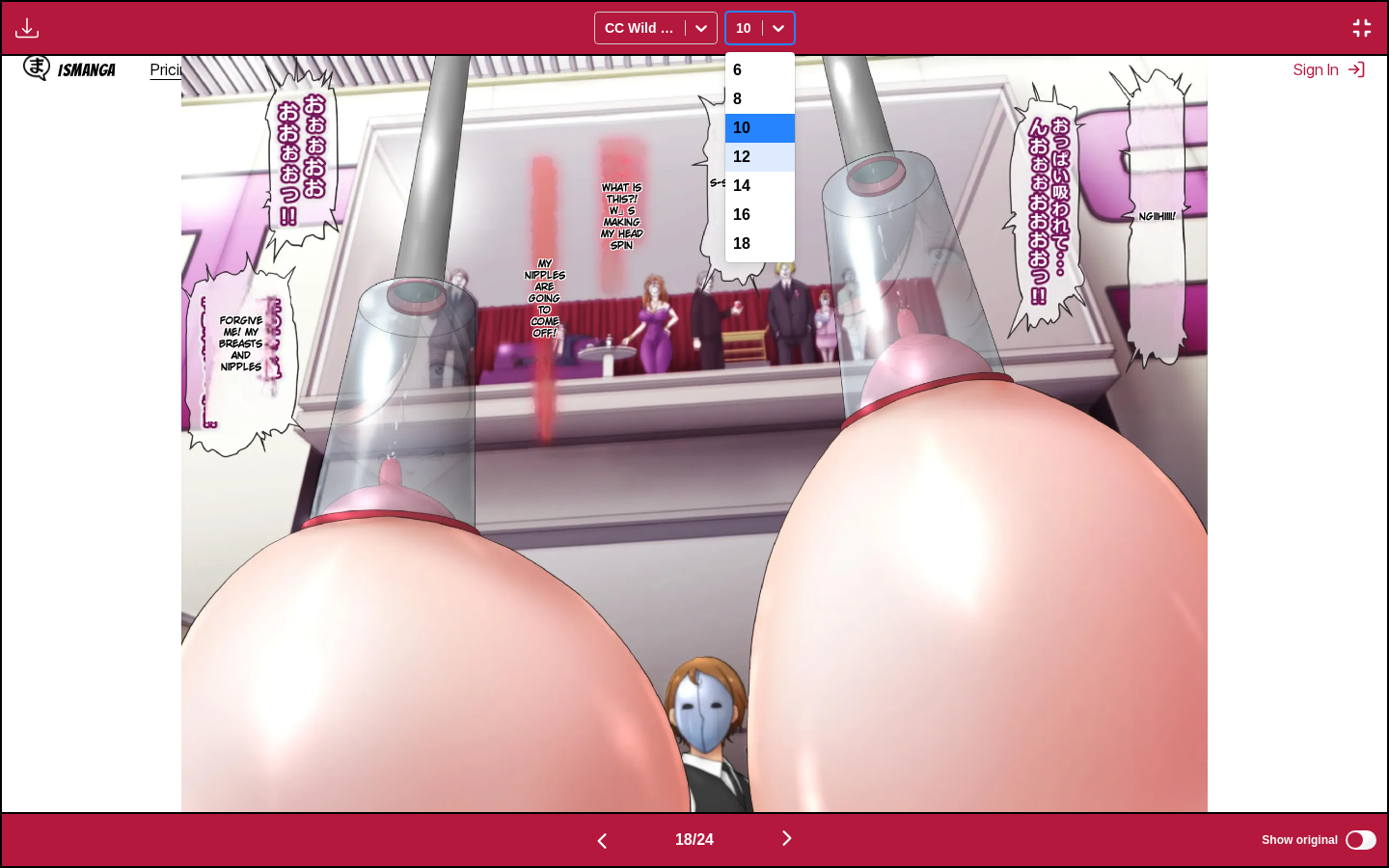 click on "12" at bounding box center [760, 157] 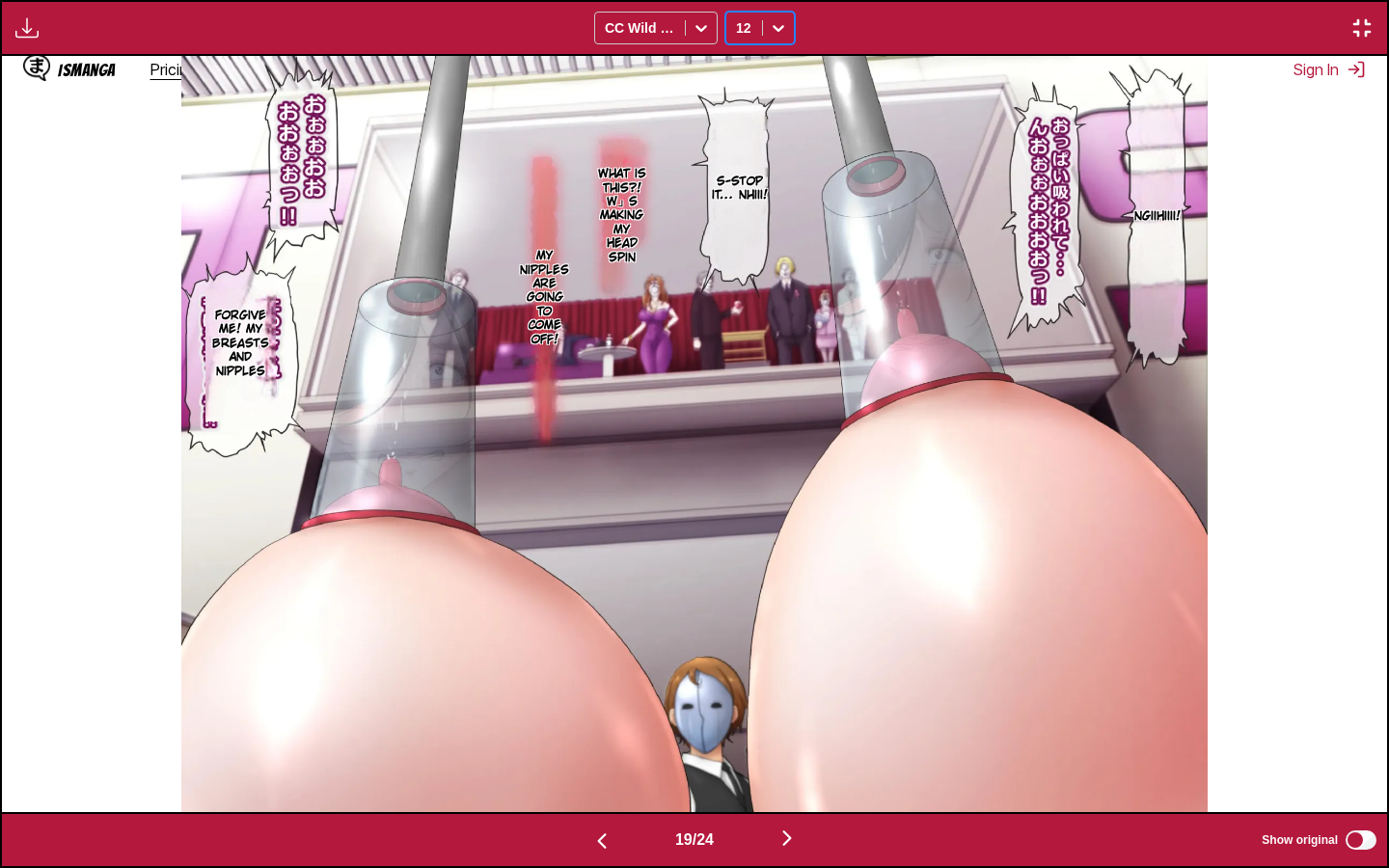 scroll, scrollTop: 0, scrollLeft: 24933, axis: horizontal 